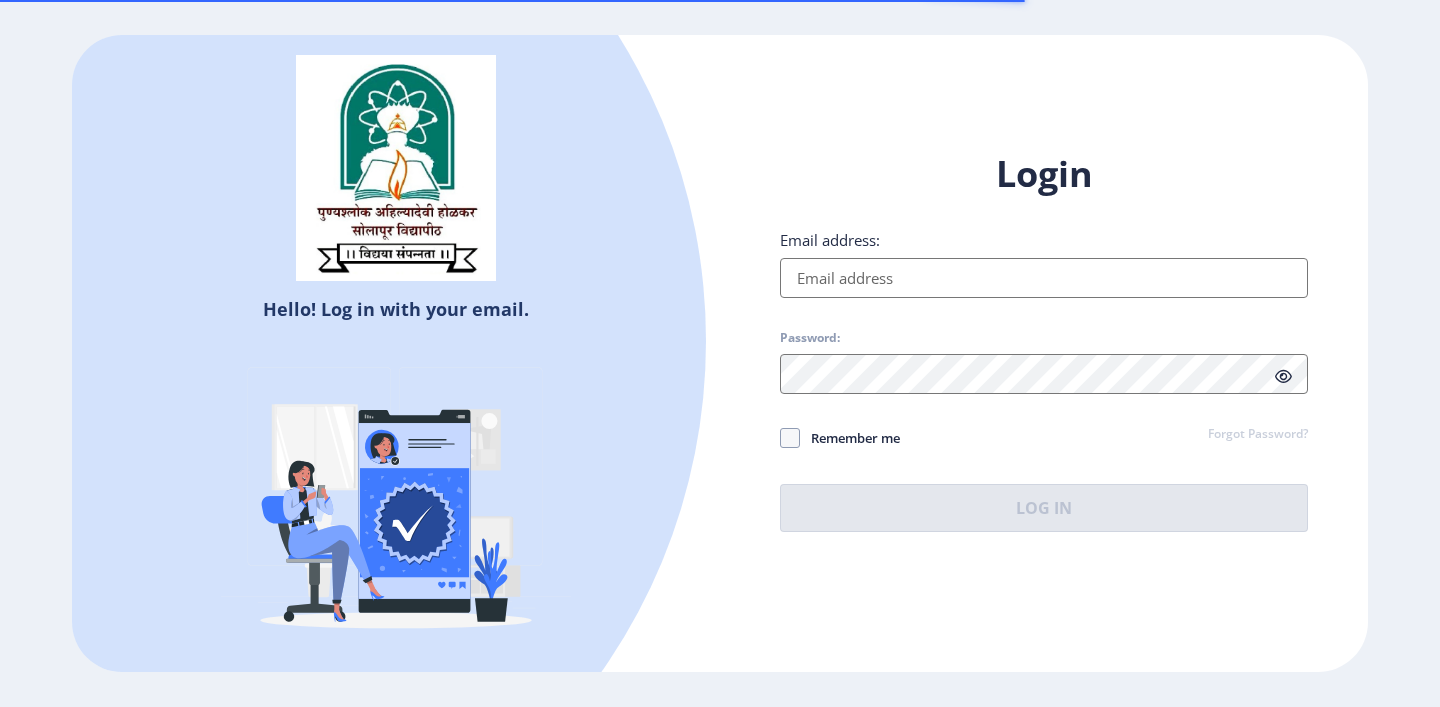 scroll, scrollTop: 0, scrollLeft: 0, axis: both 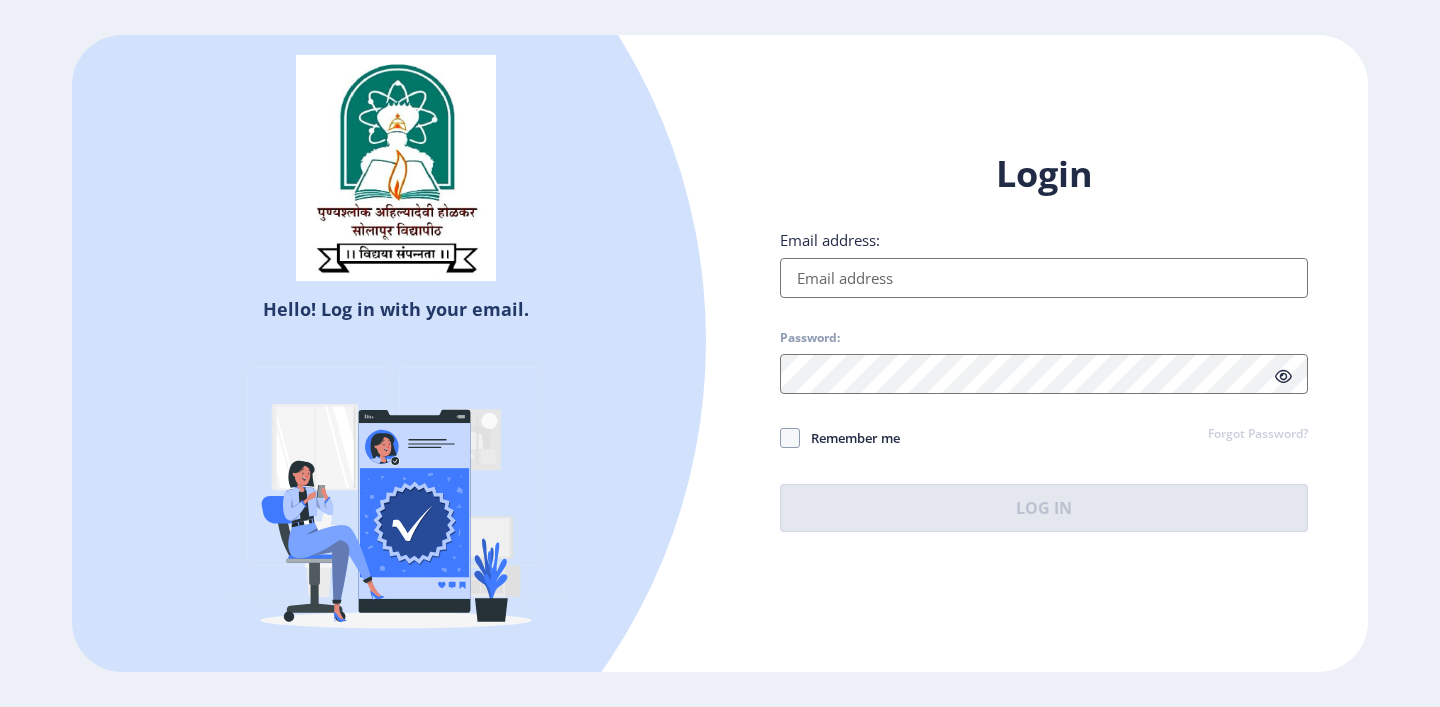 click on "Email address:" at bounding box center [1044, 278] 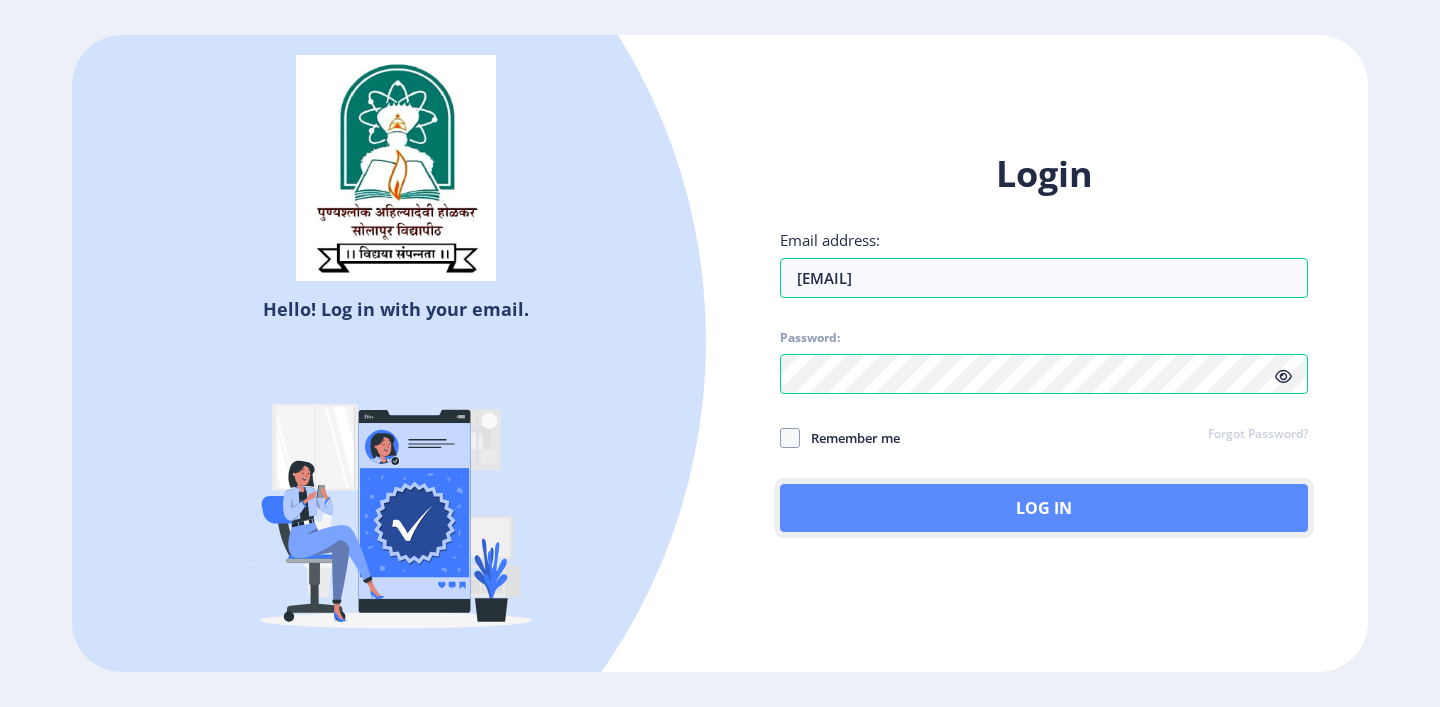 click on "Log In" 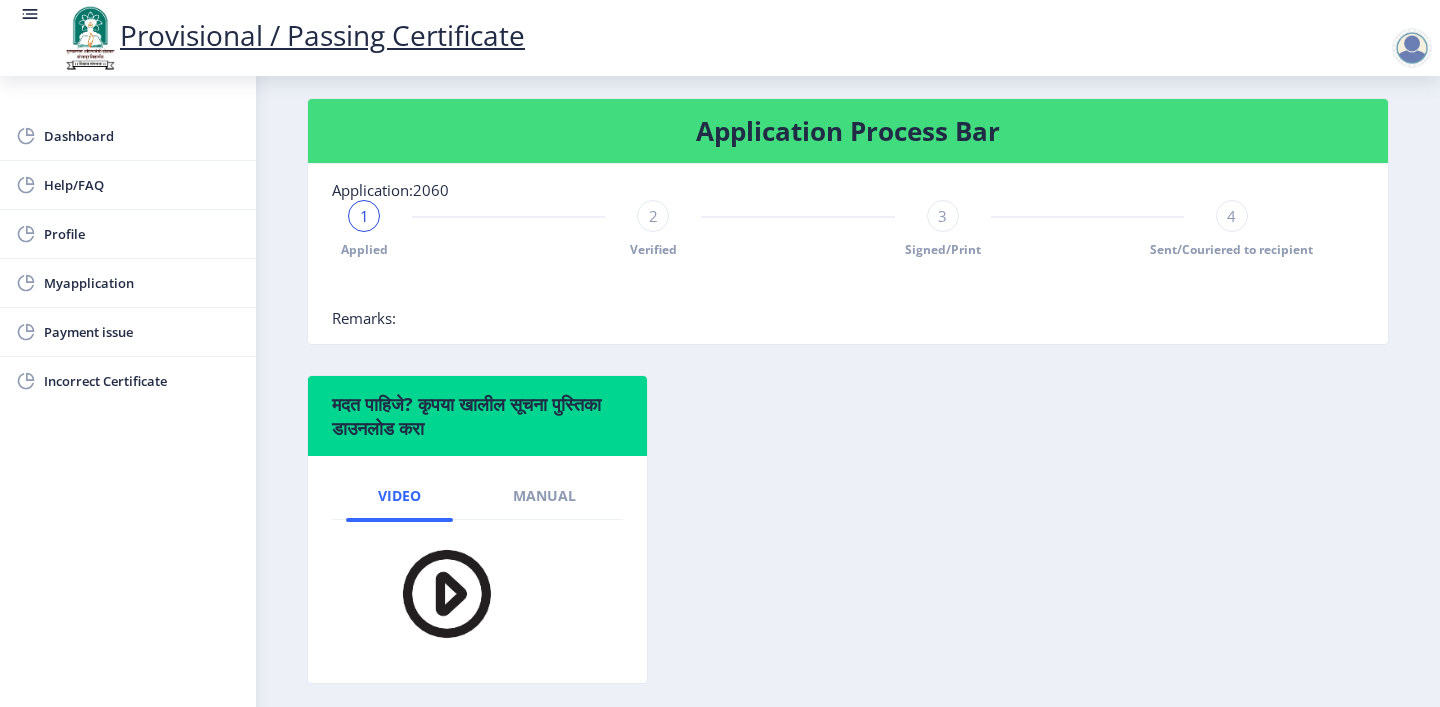 scroll, scrollTop: 415, scrollLeft: 0, axis: vertical 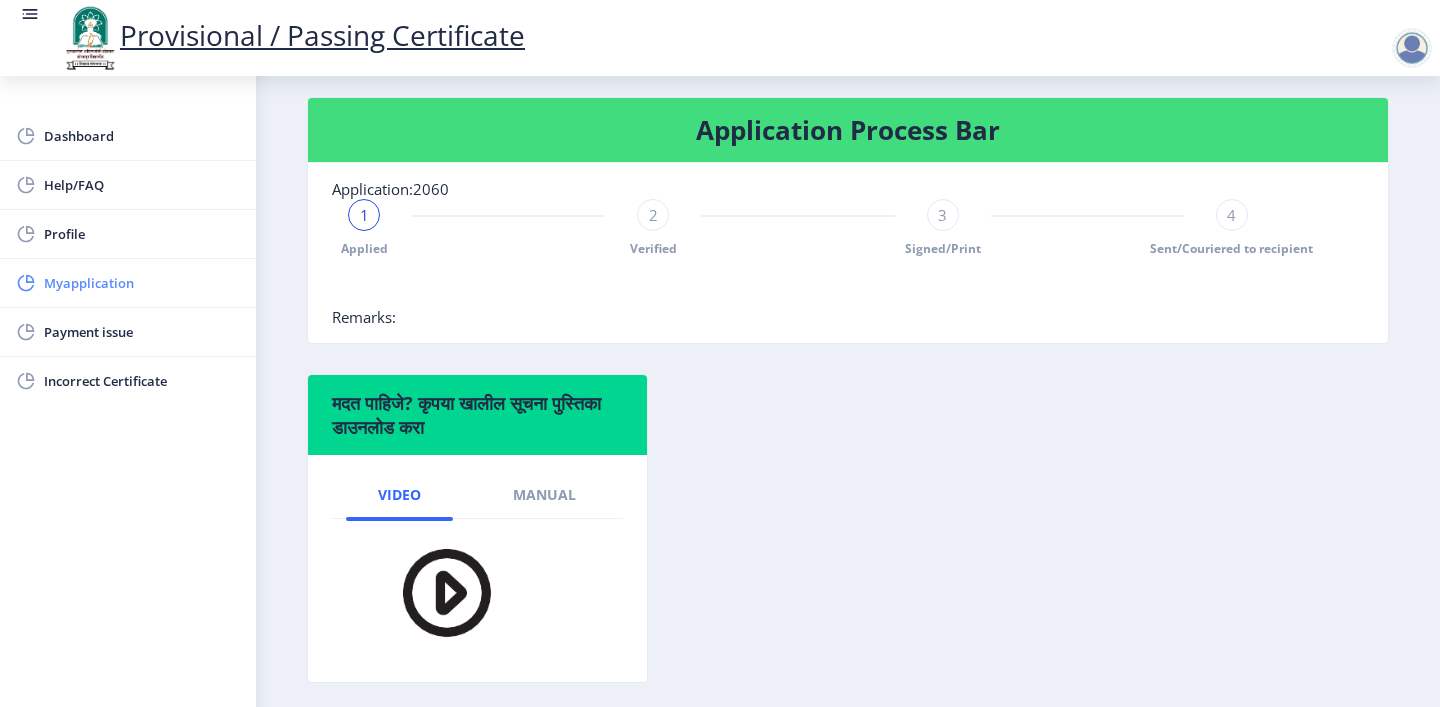 click on "Myapplication" 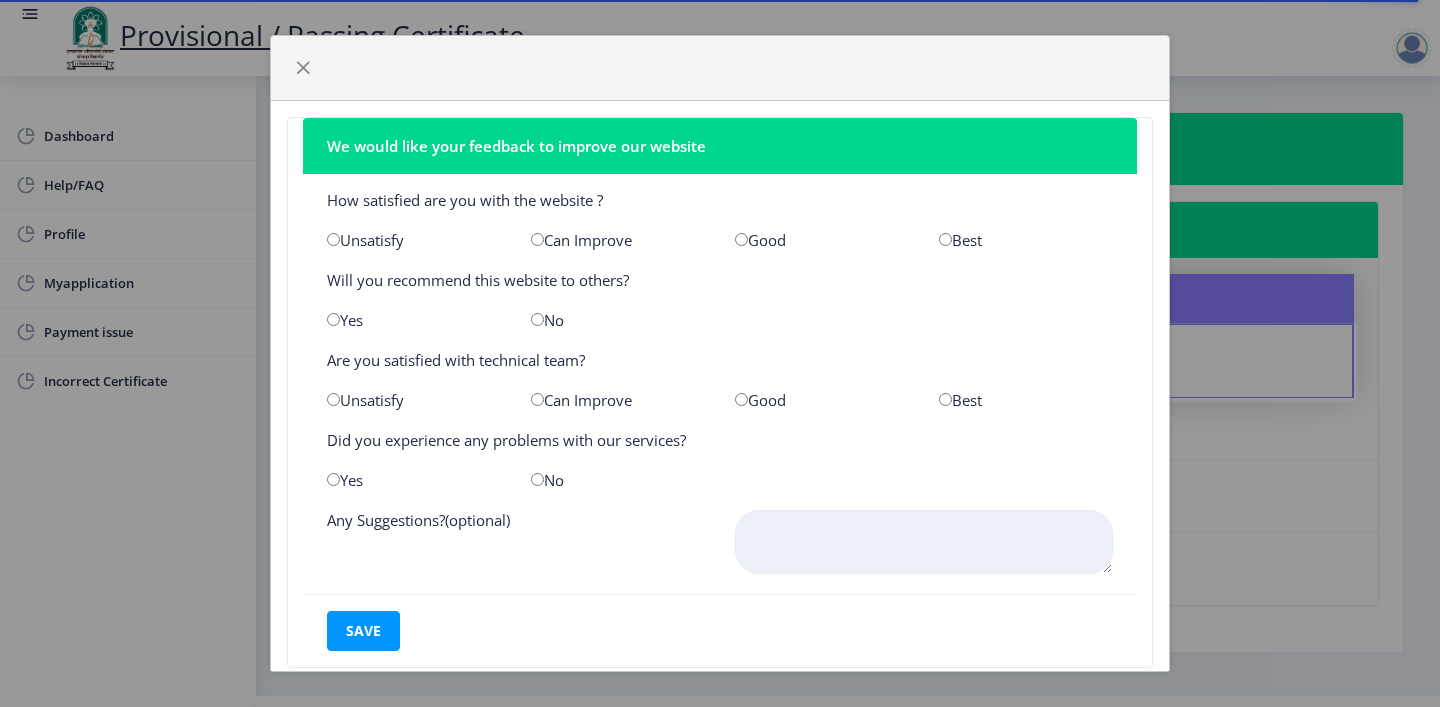 click 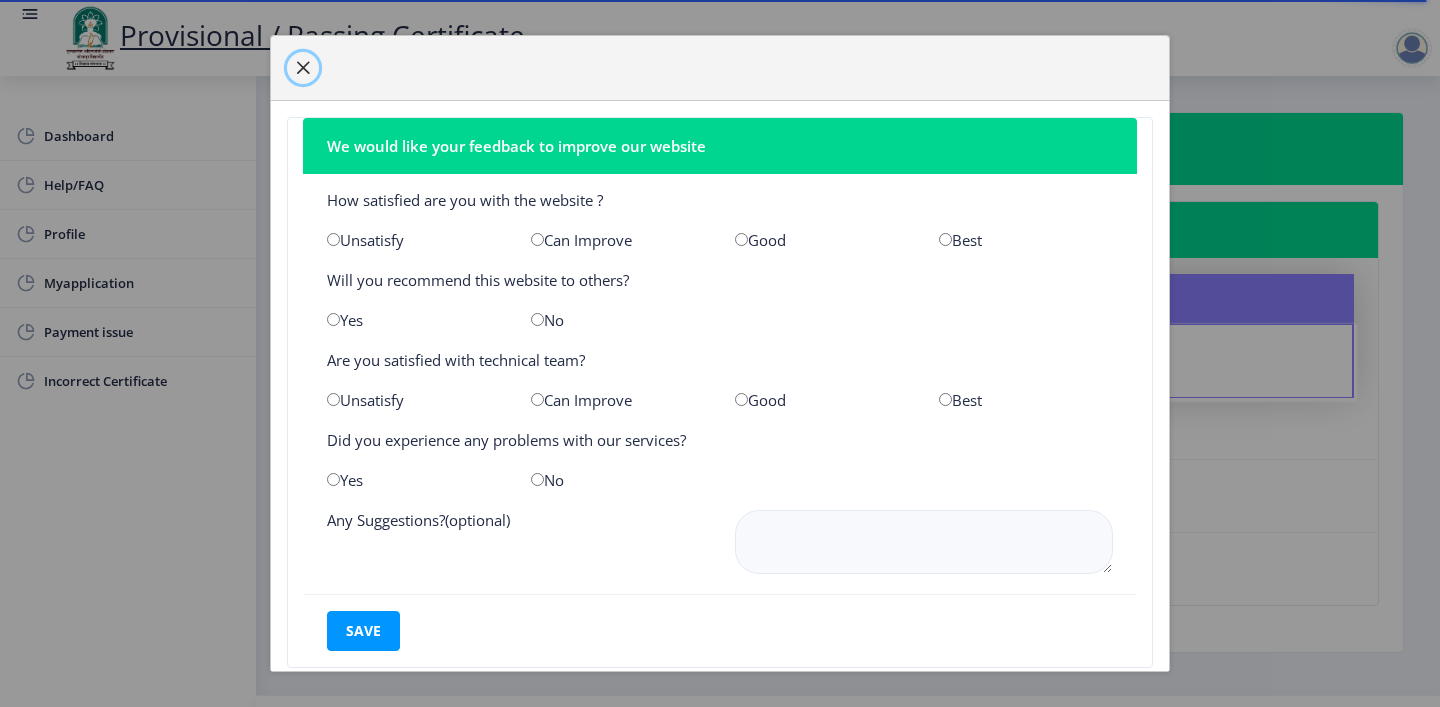 click 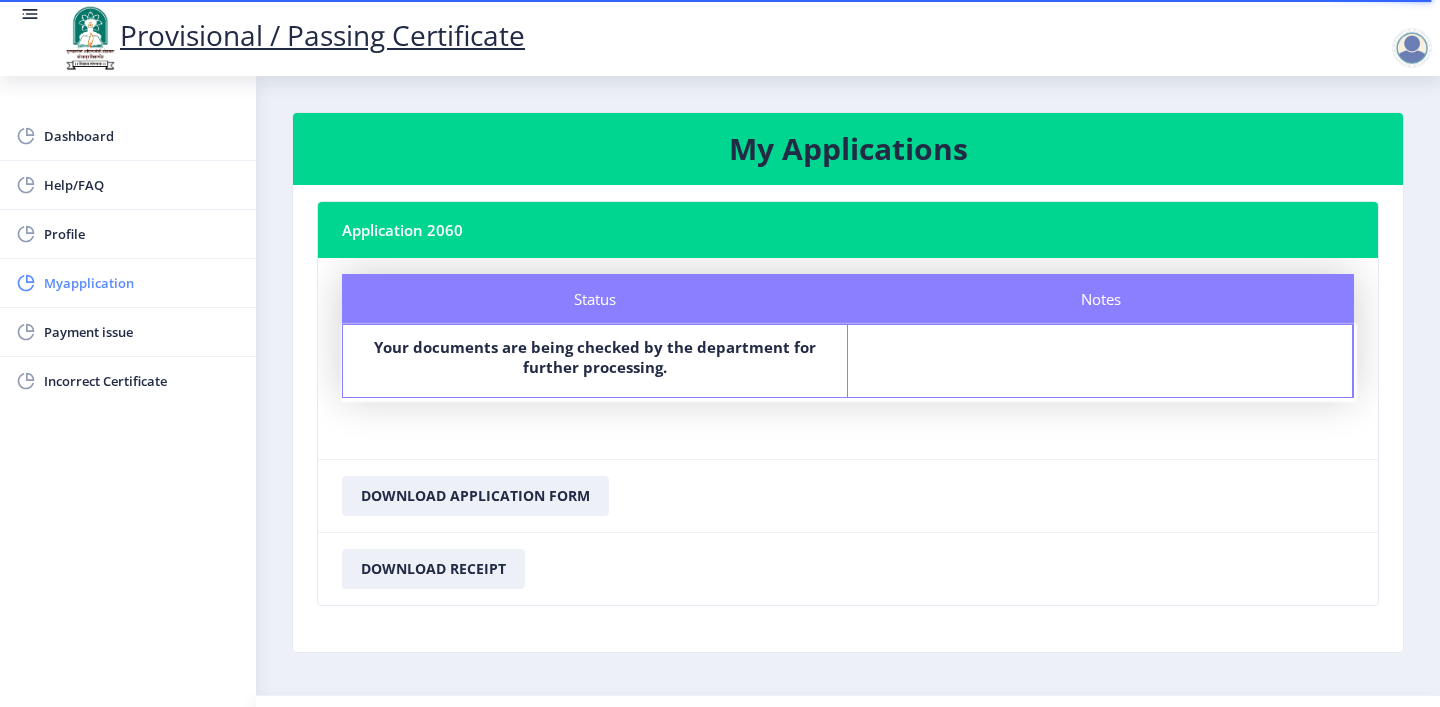 click on "Myapplication" 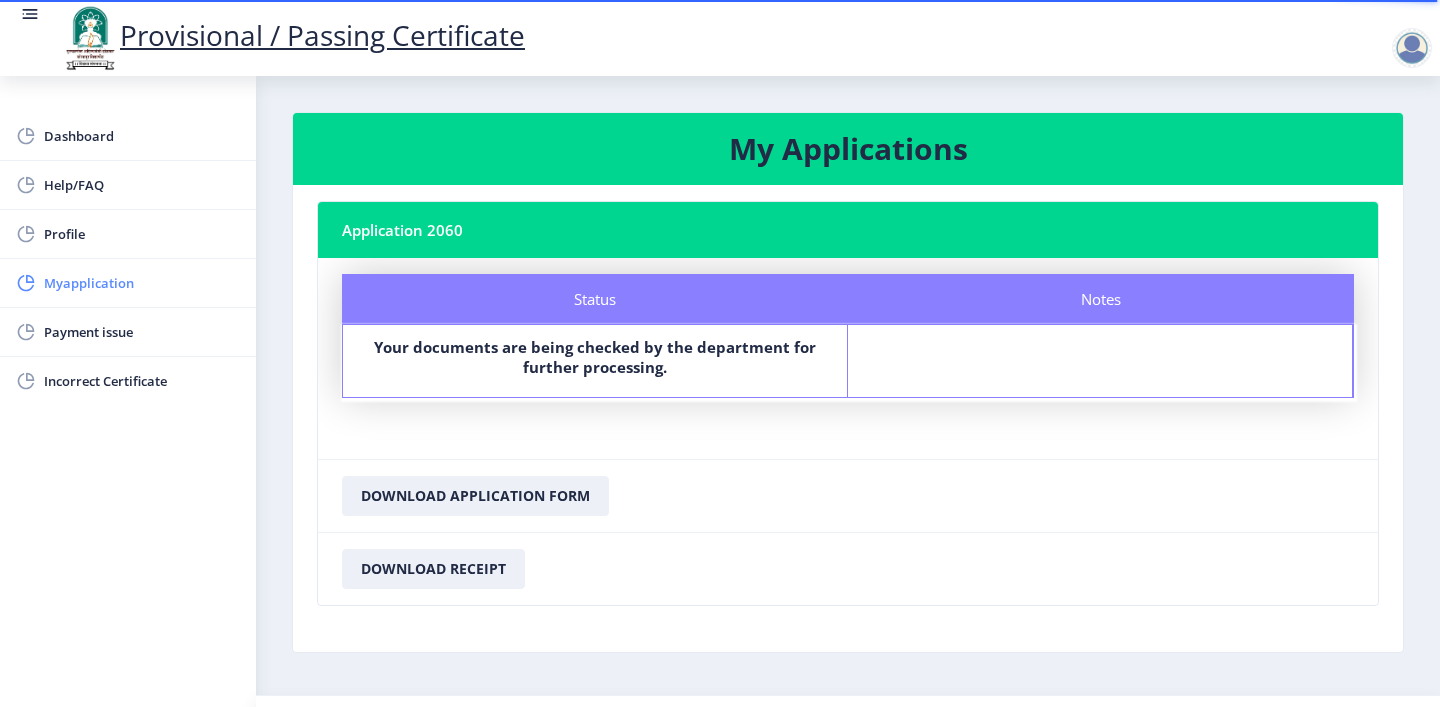click on "Myapplication" 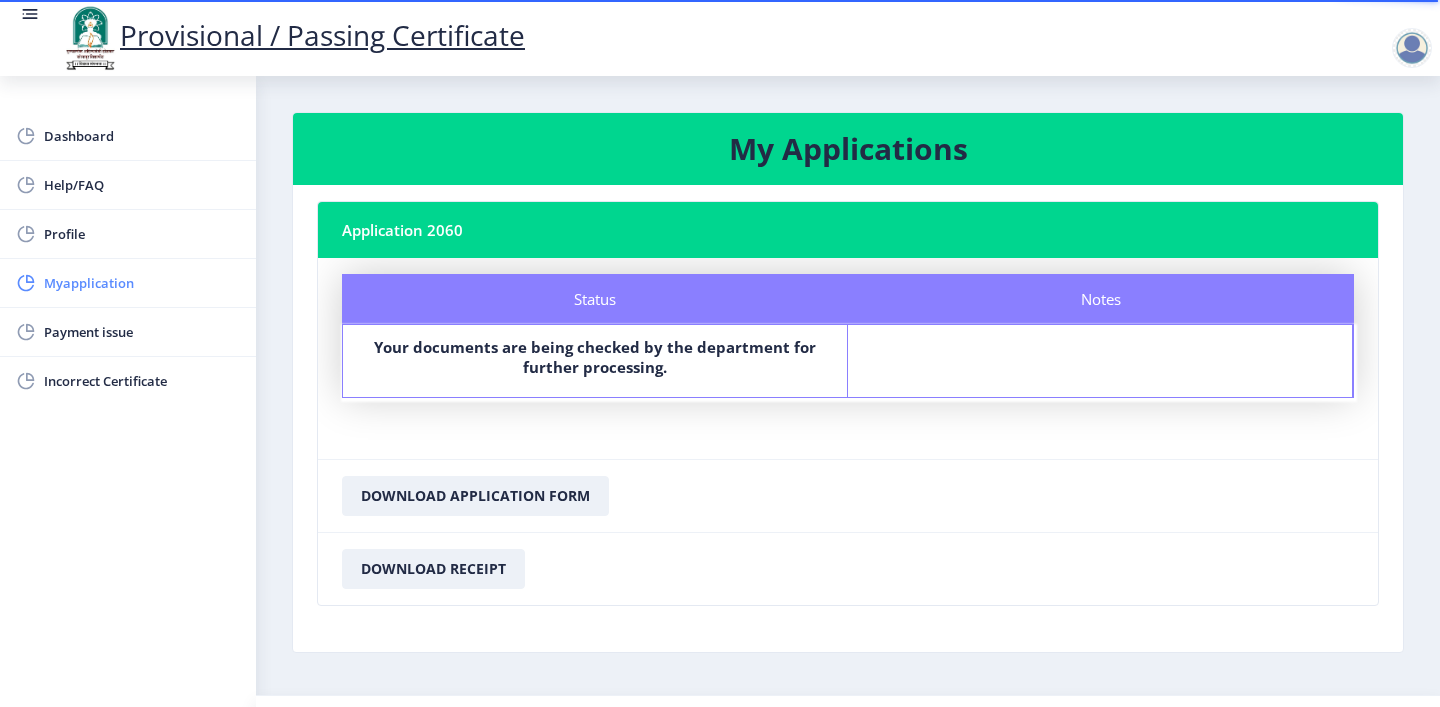 click on "Myapplication" 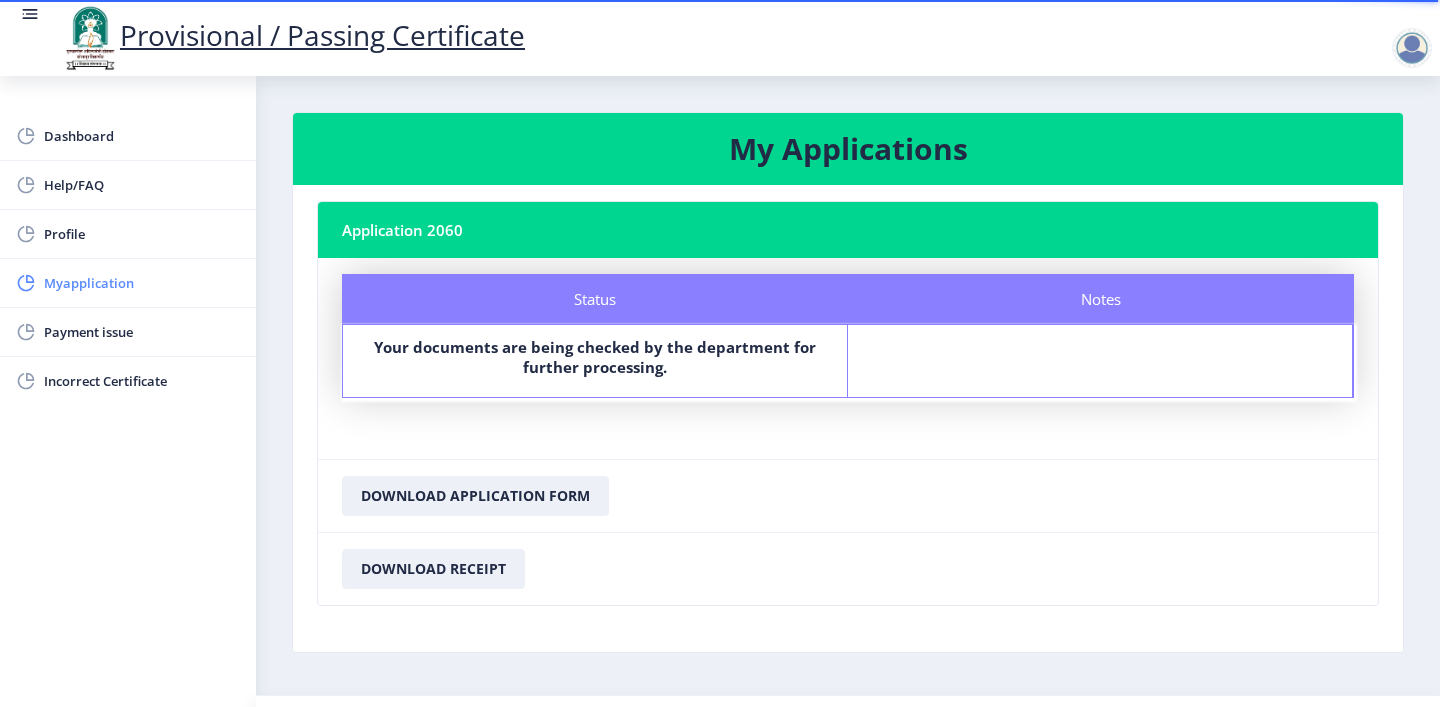 click on "Myapplication" 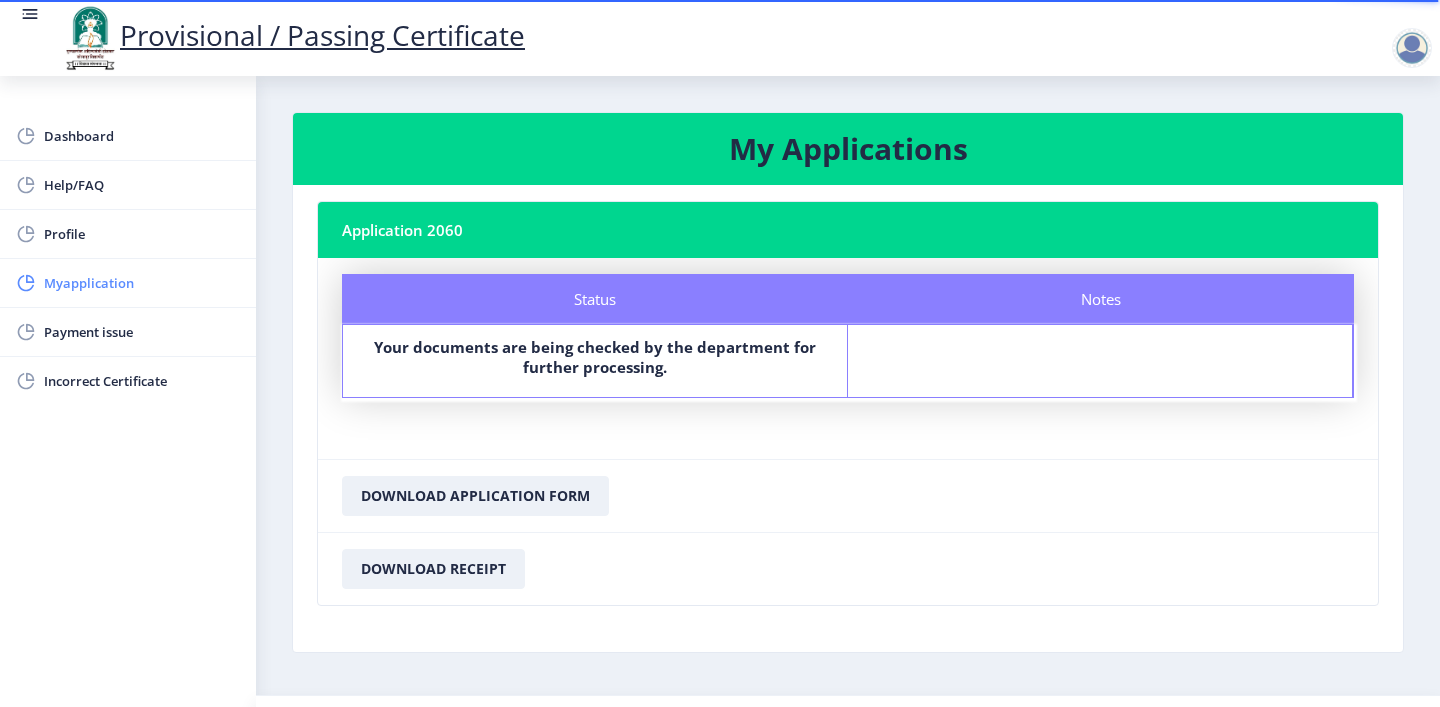 click on "Myapplication" 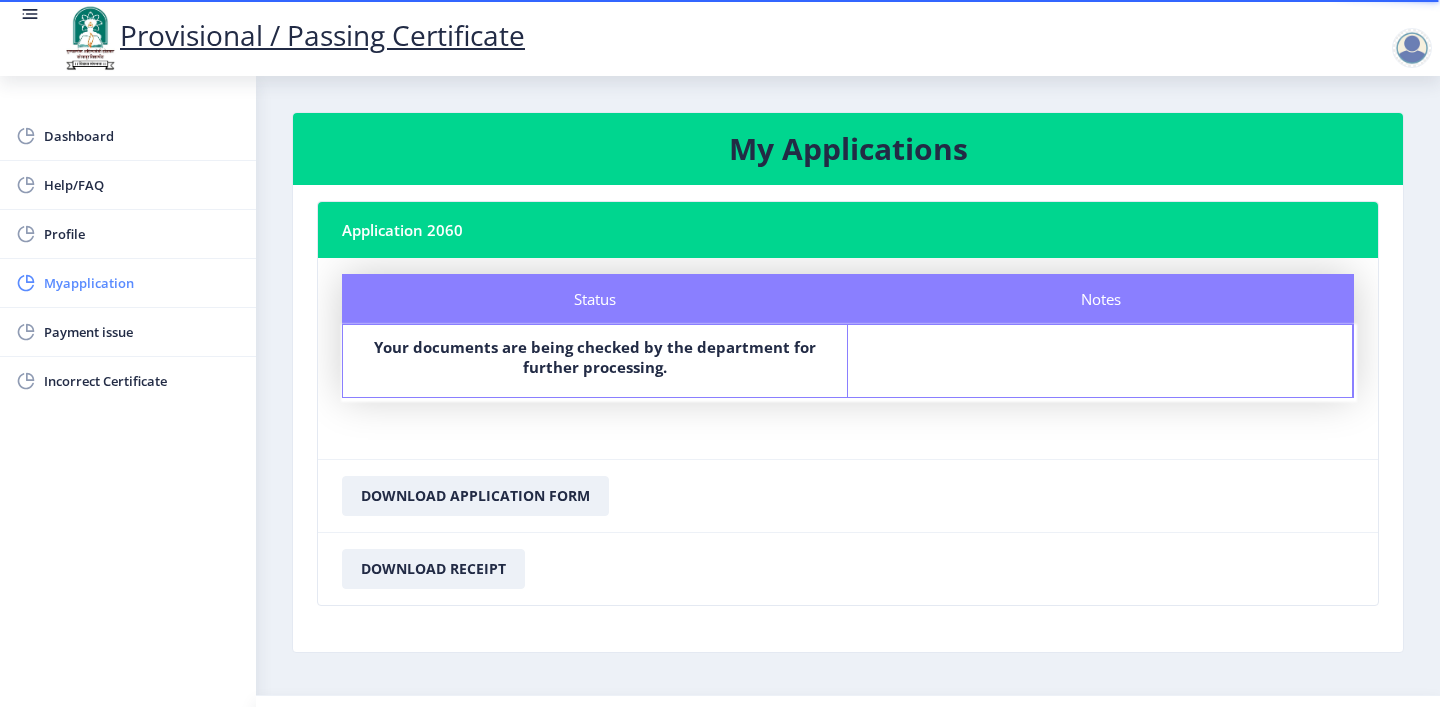 click on "Myapplication" 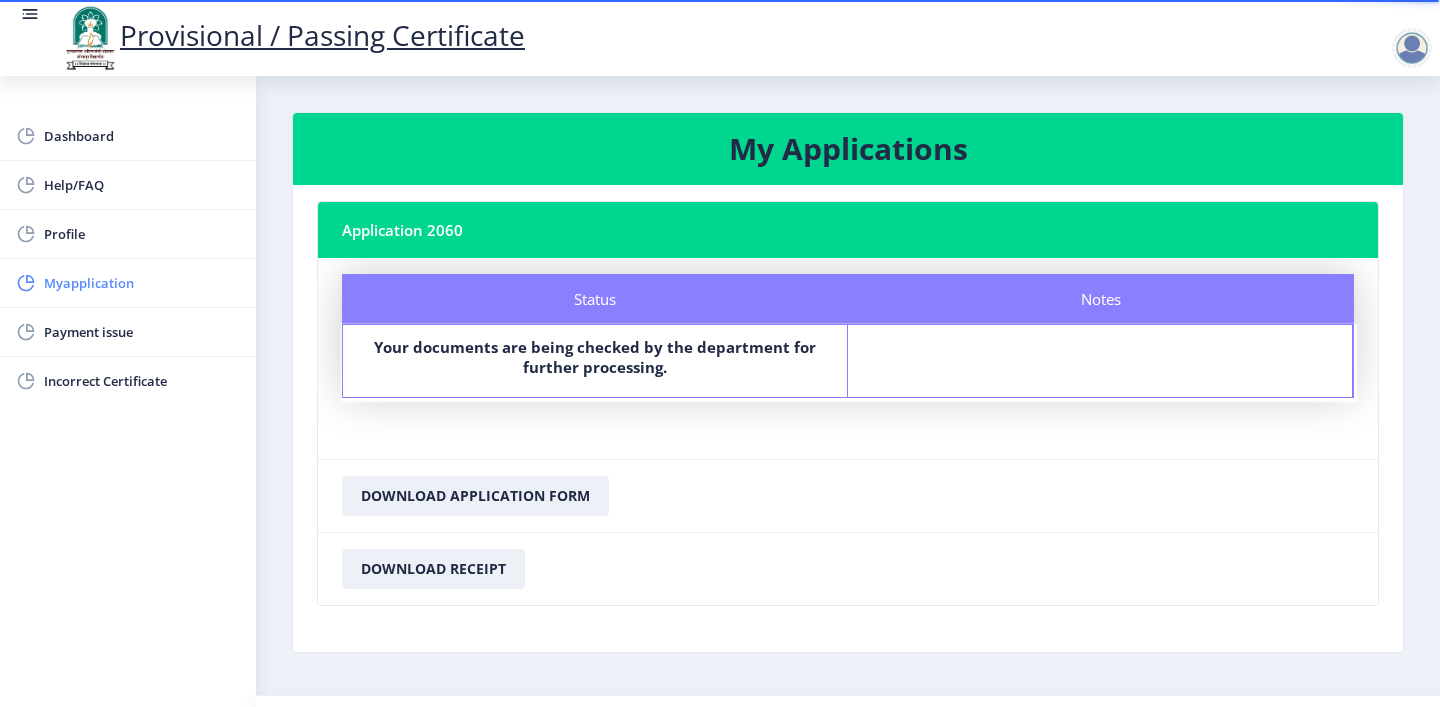 click on "Myapplication" 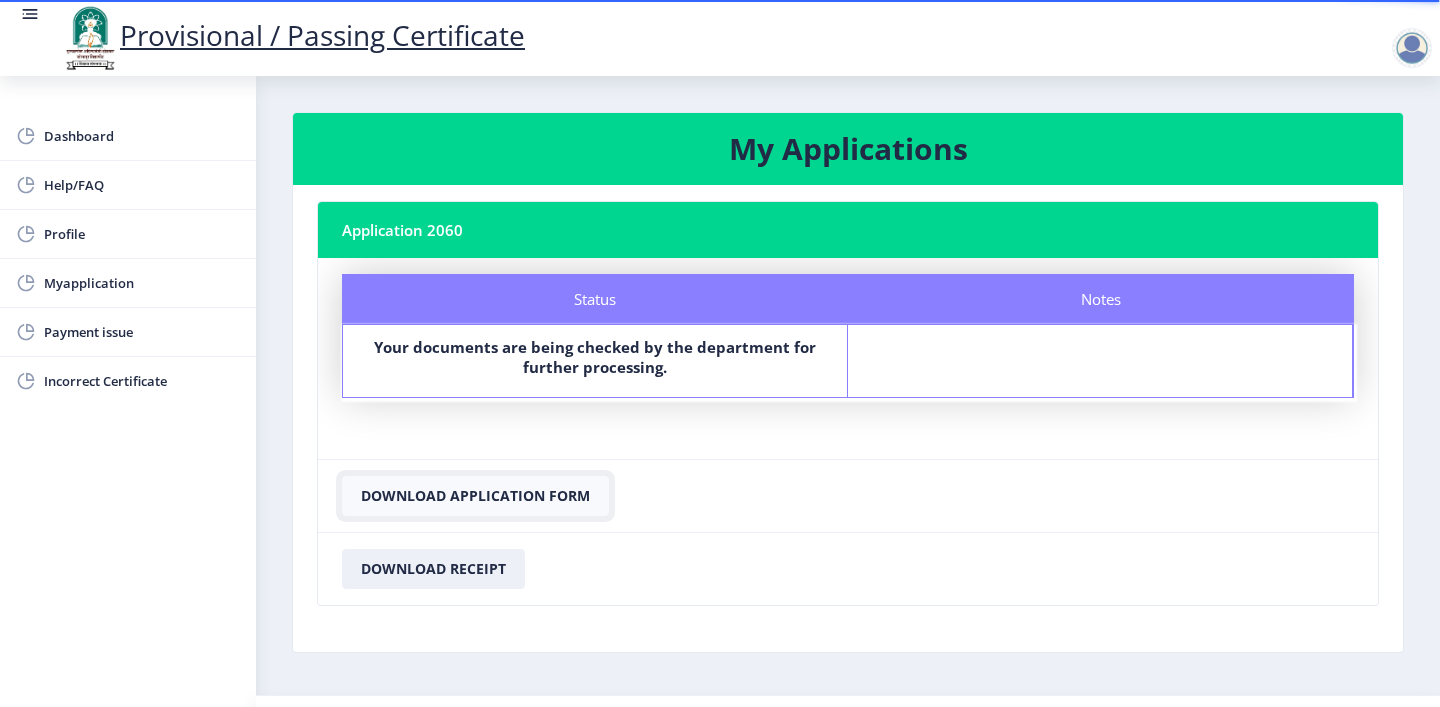 click on "Download Application Form" 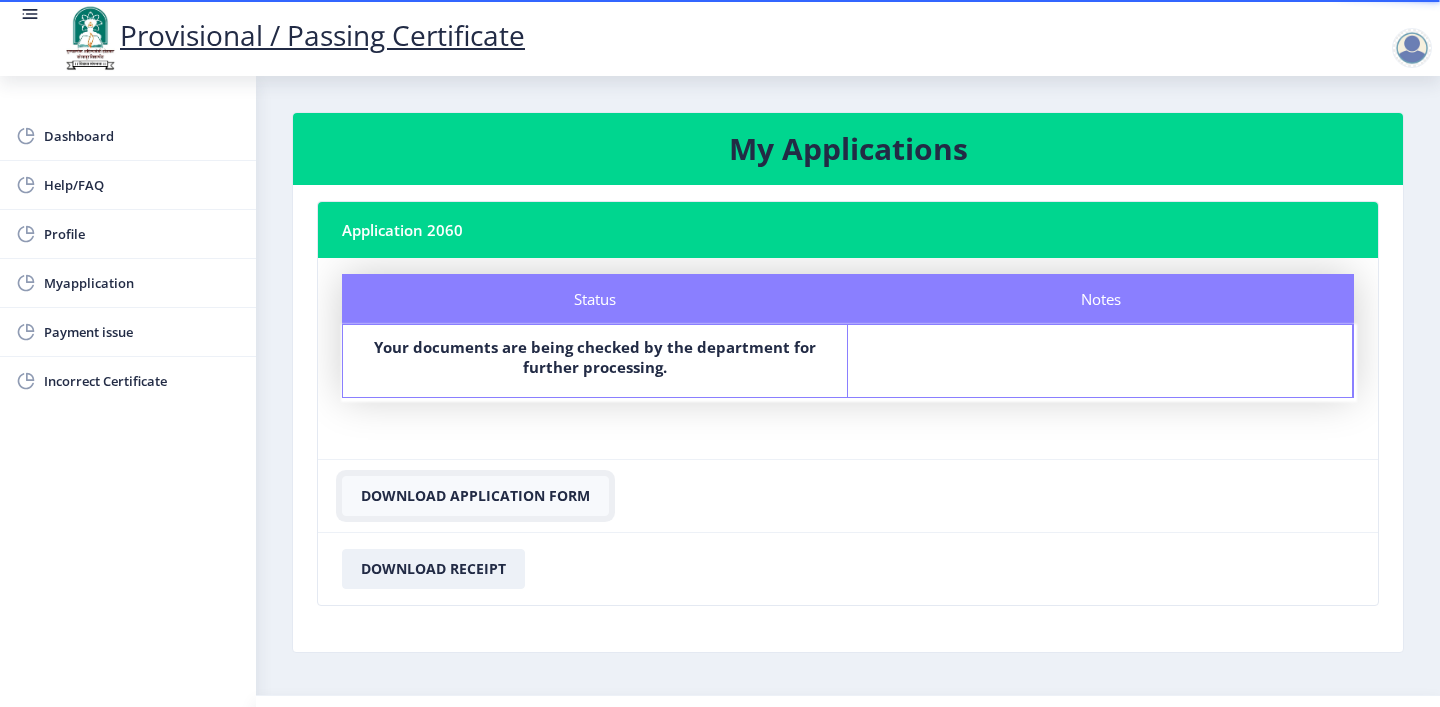 click on "Download Application Form" 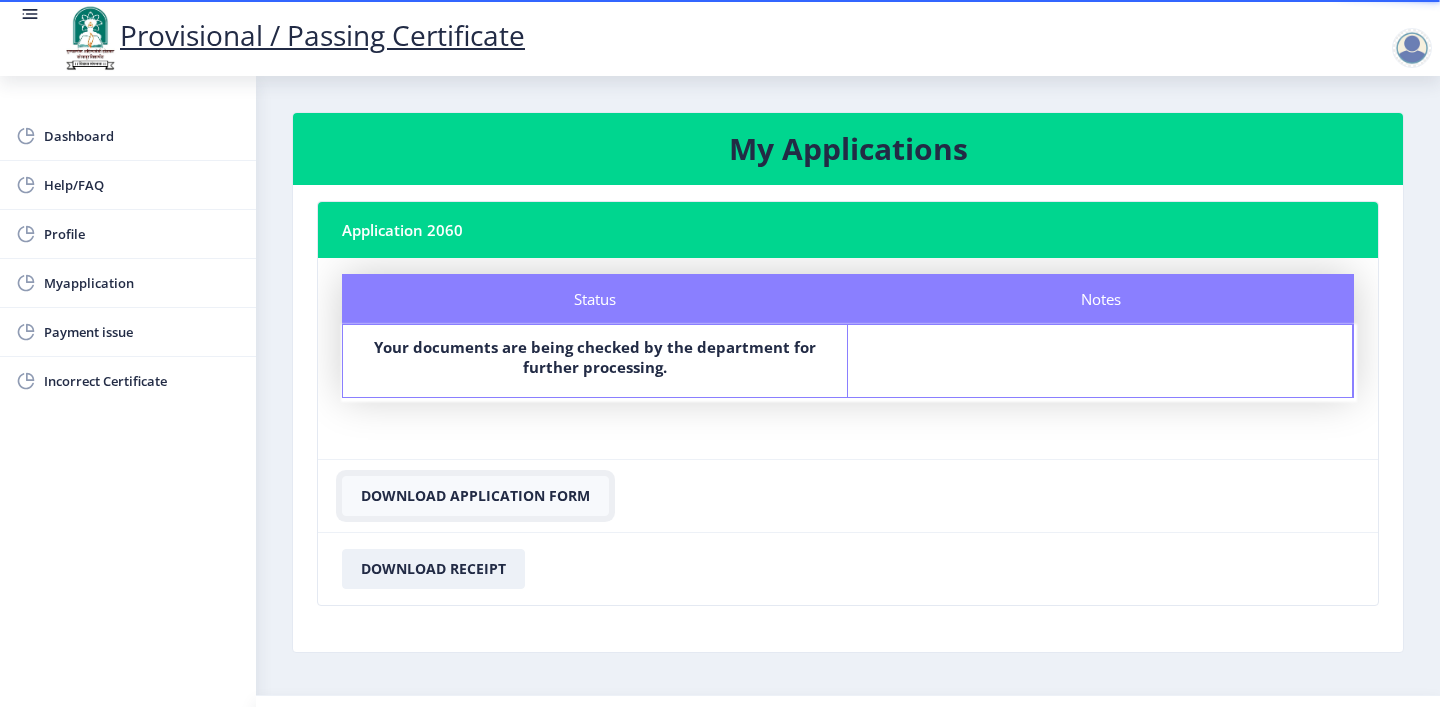 click on "Download Application Form" 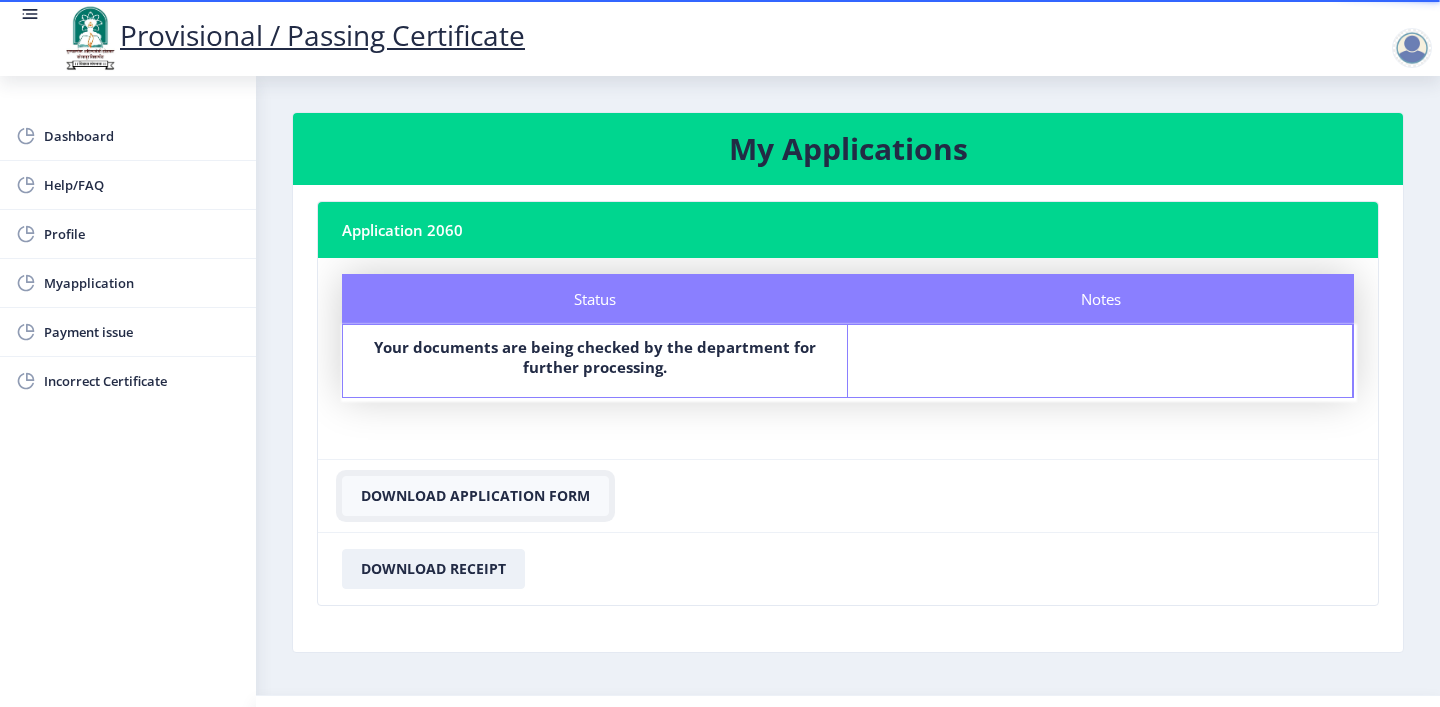 click on "Download Application Form" 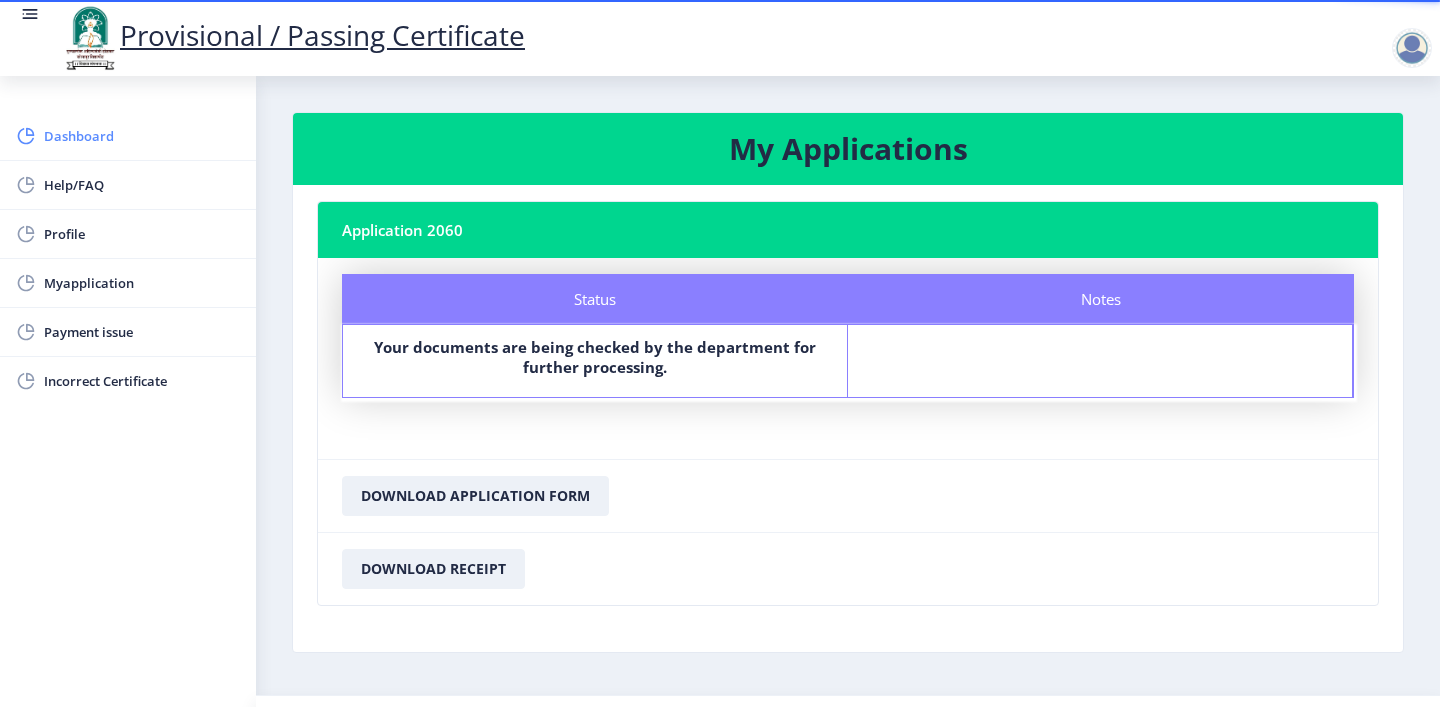 click on "Dashboard" 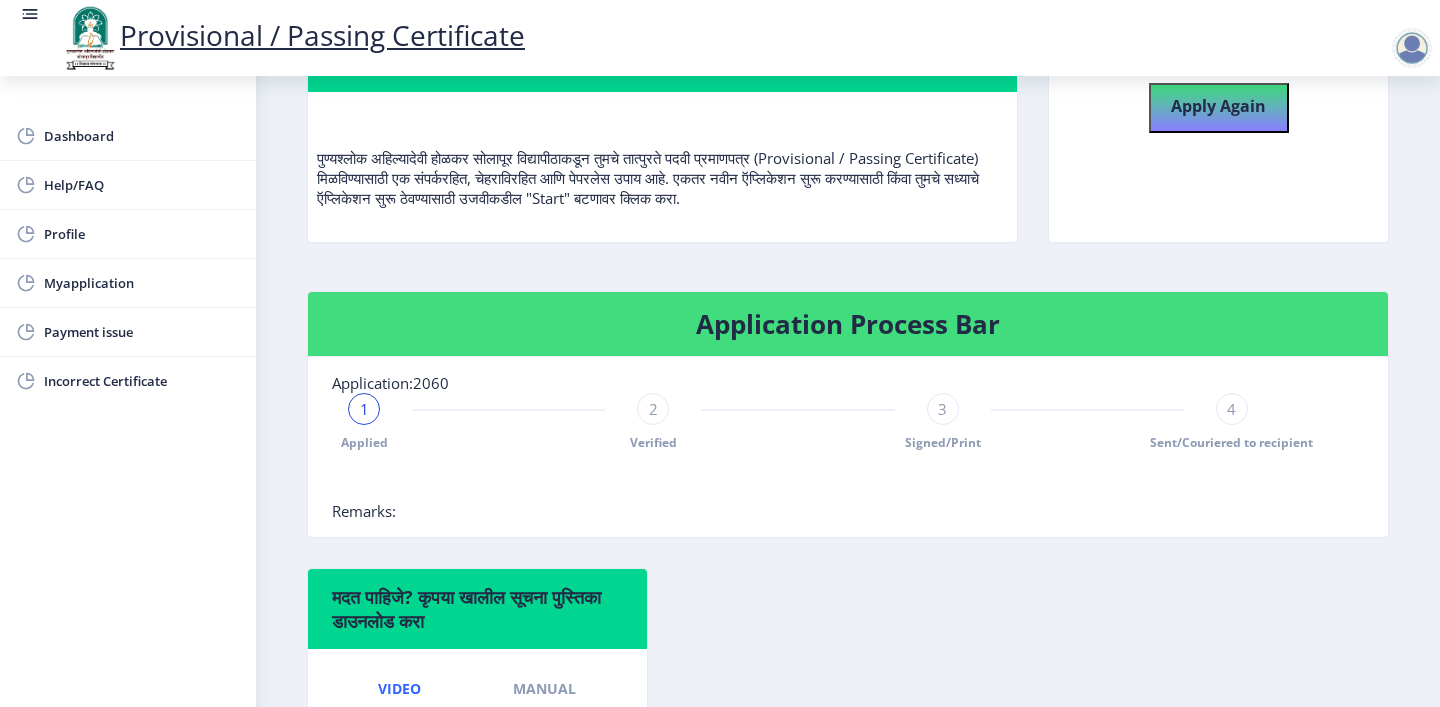 scroll, scrollTop: 238, scrollLeft: 0, axis: vertical 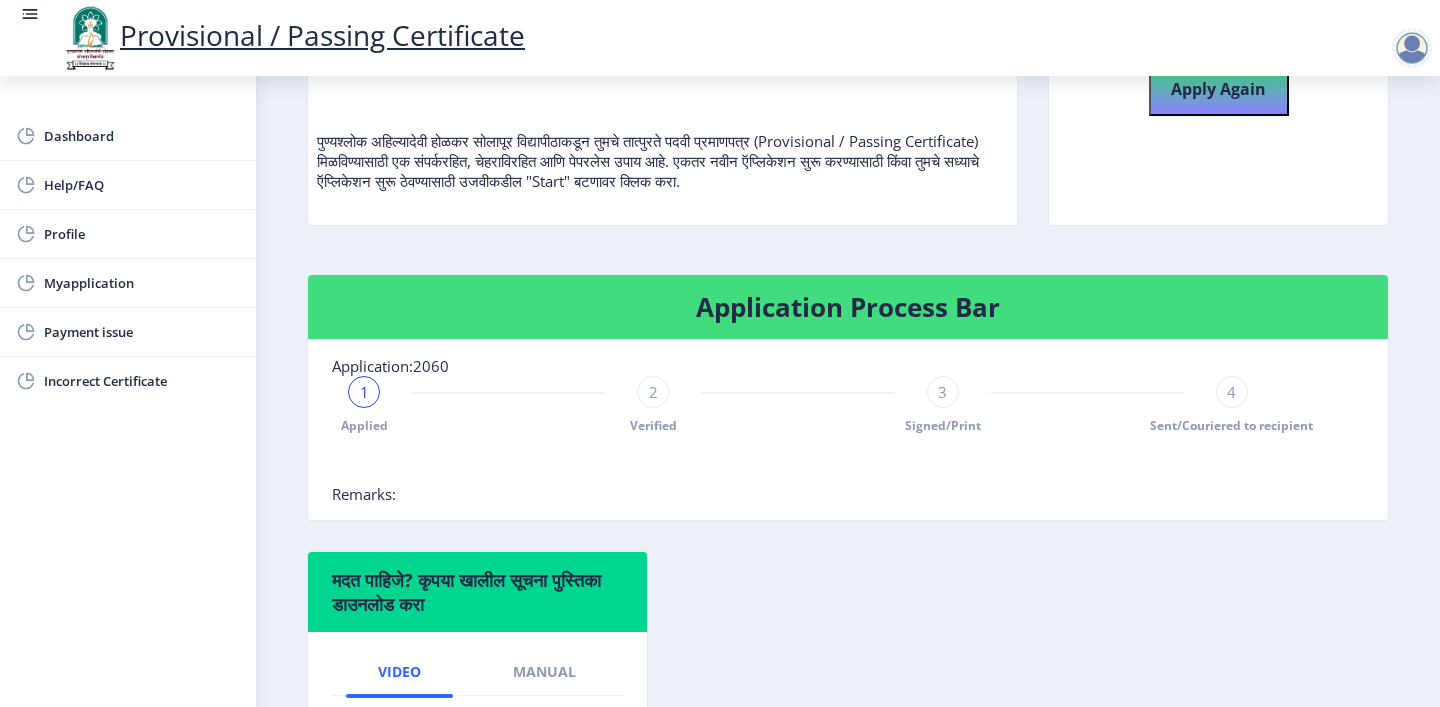 click on "2 Verified" 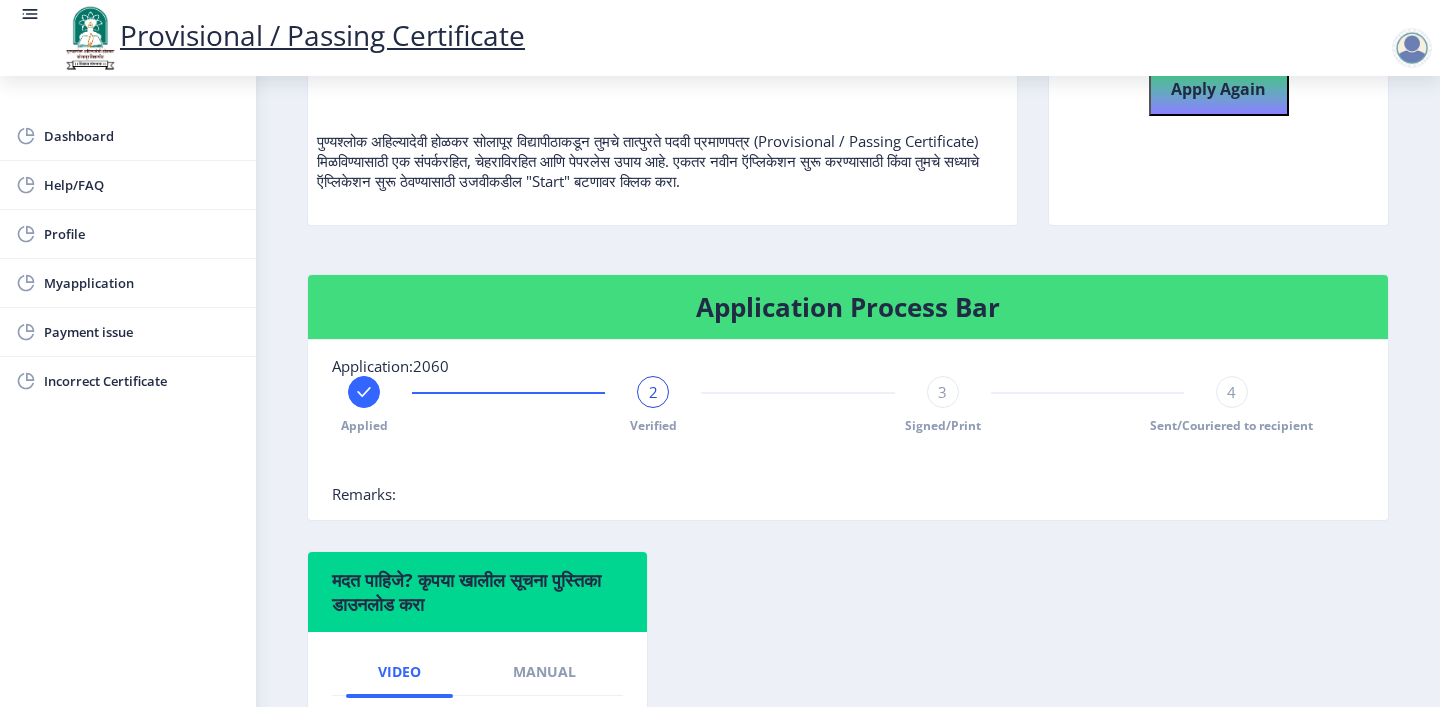 click on "3" 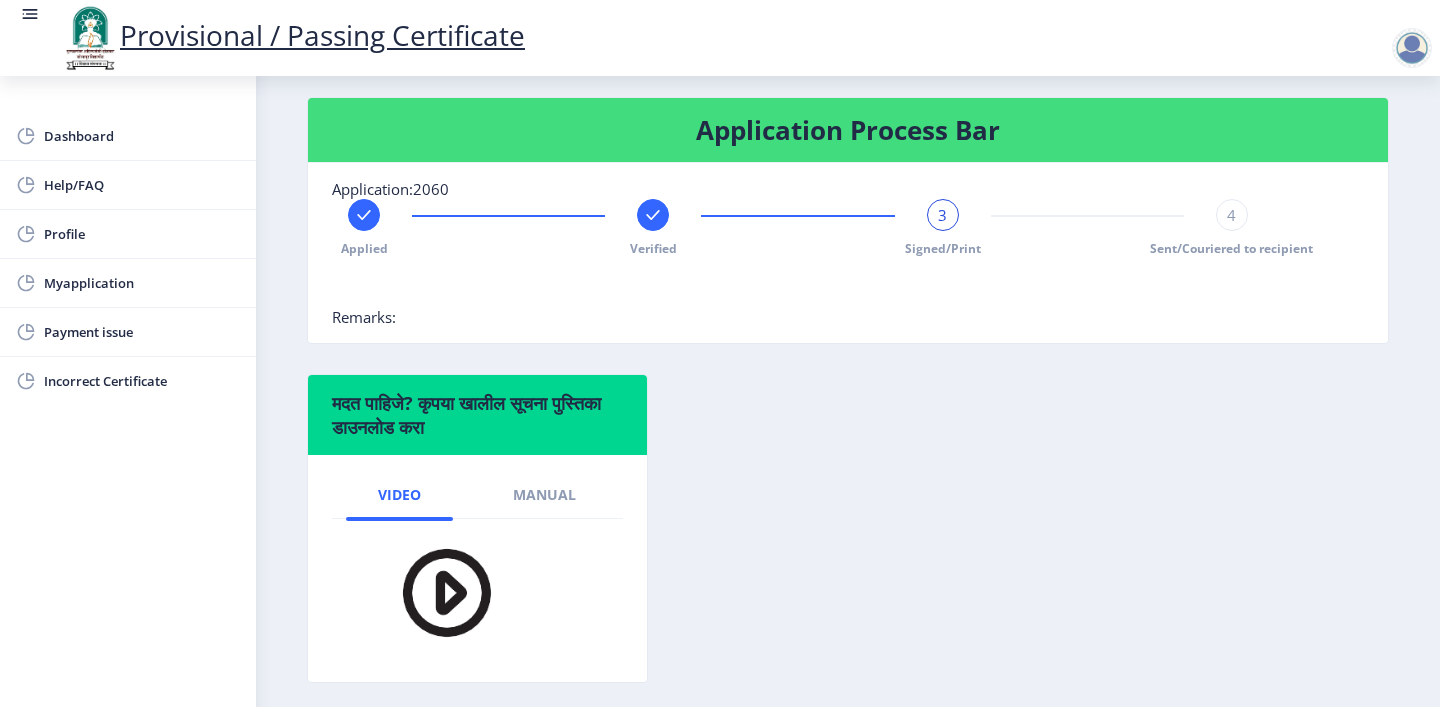 scroll, scrollTop: 423, scrollLeft: 0, axis: vertical 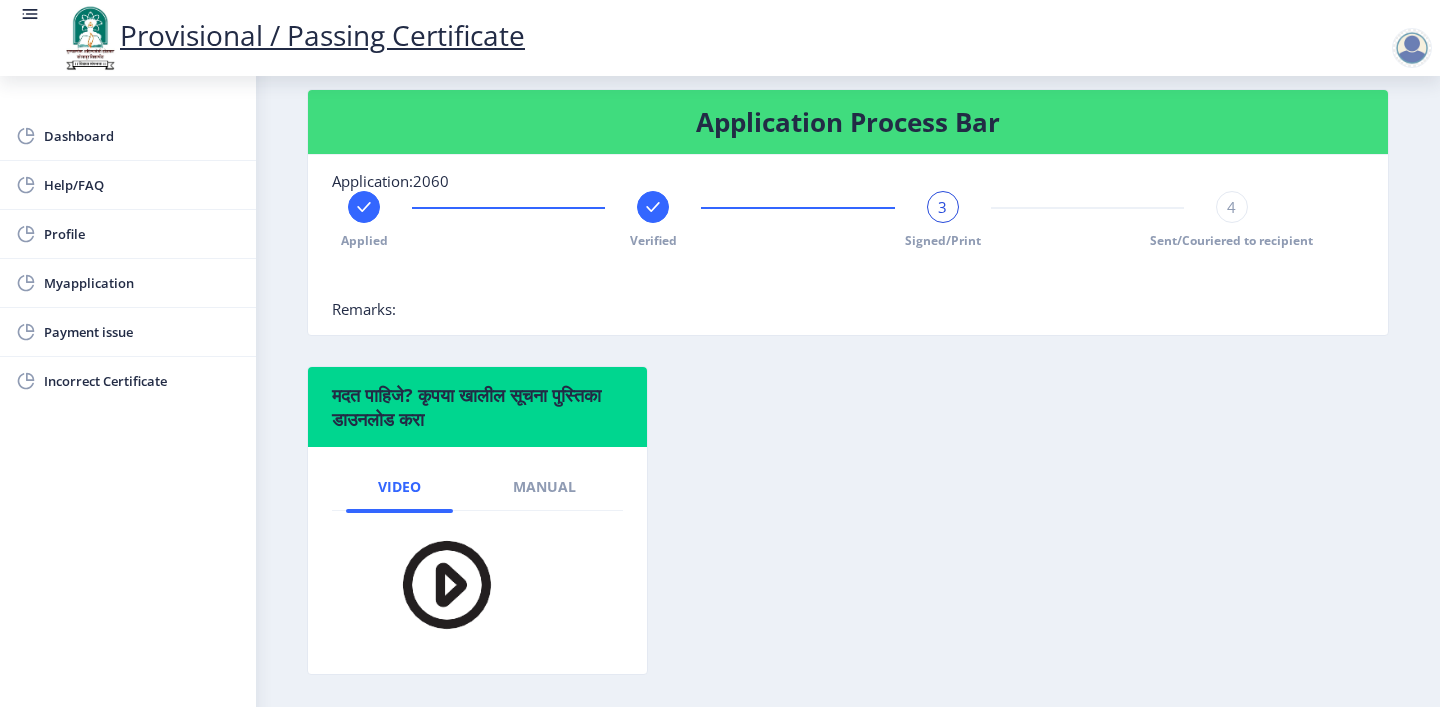 click on "4" 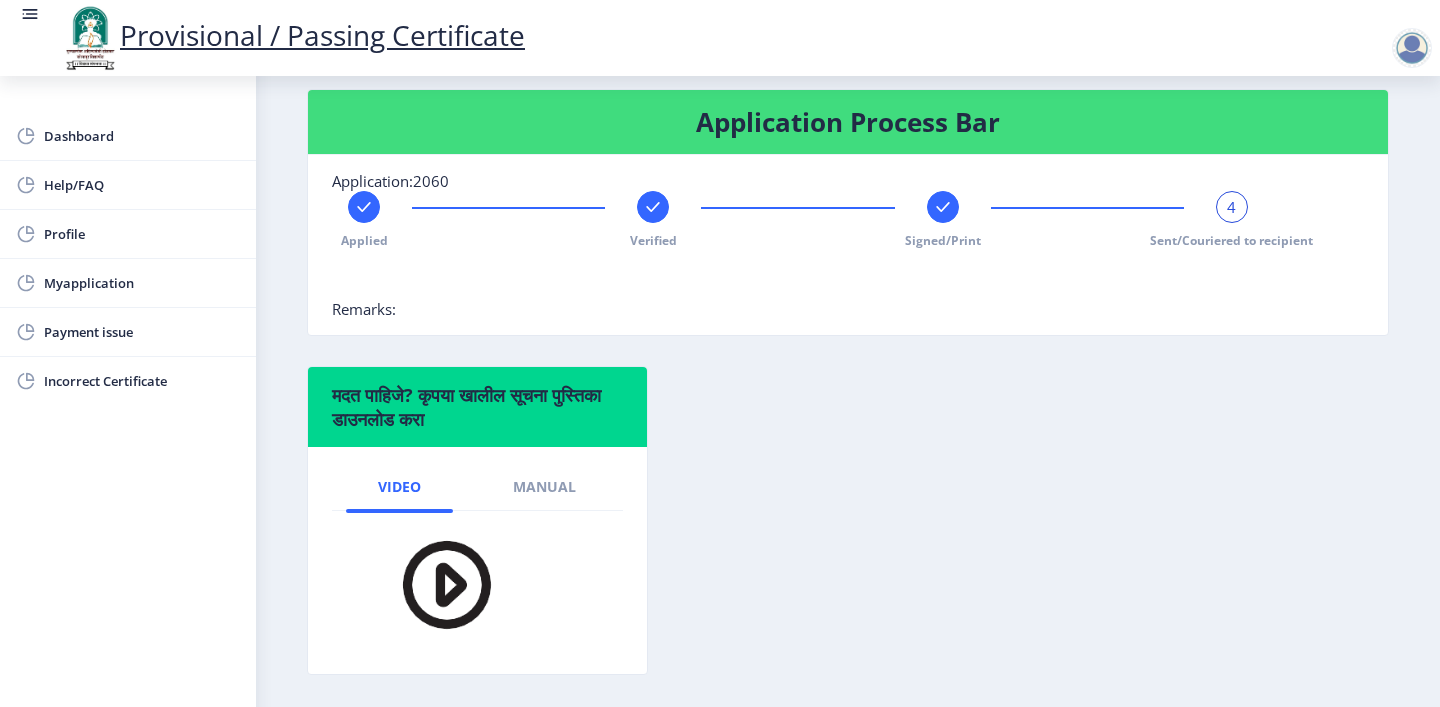 scroll, scrollTop: 395, scrollLeft: 0, axis: vertical 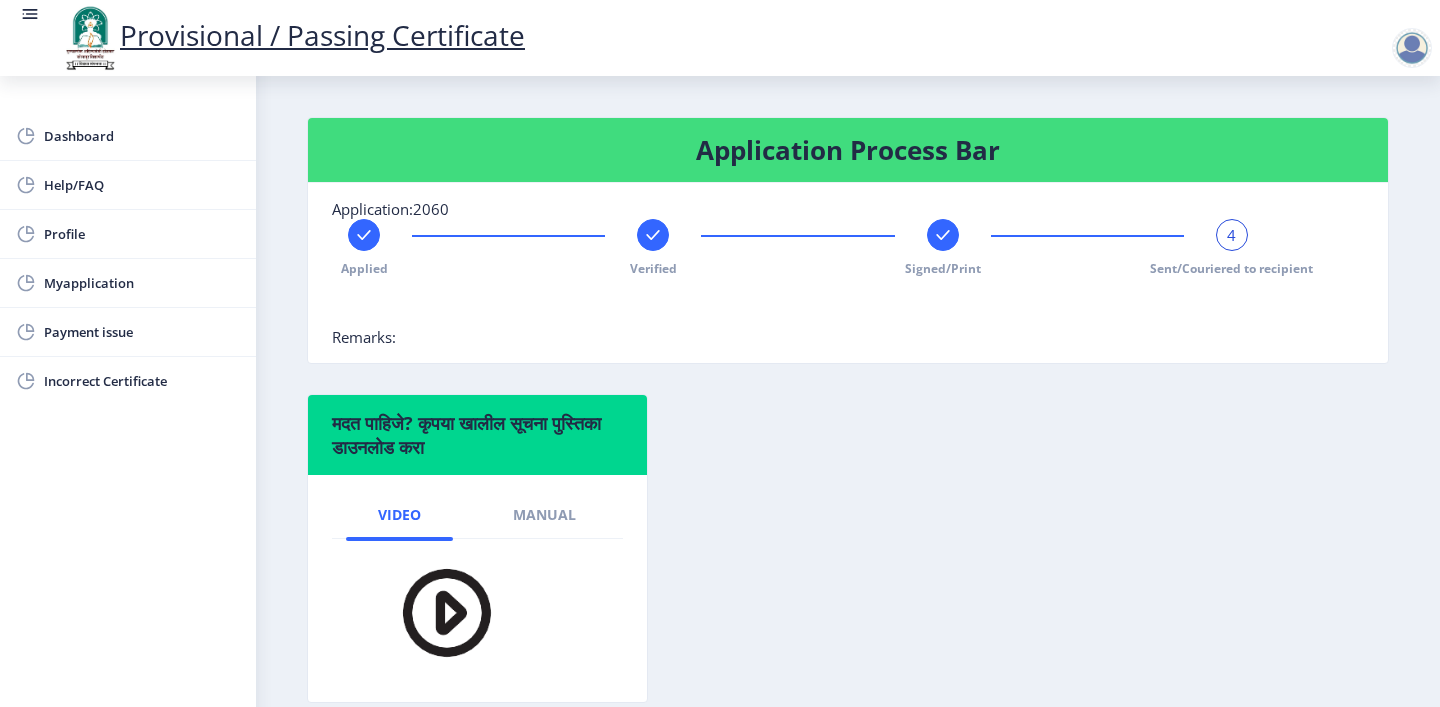 click 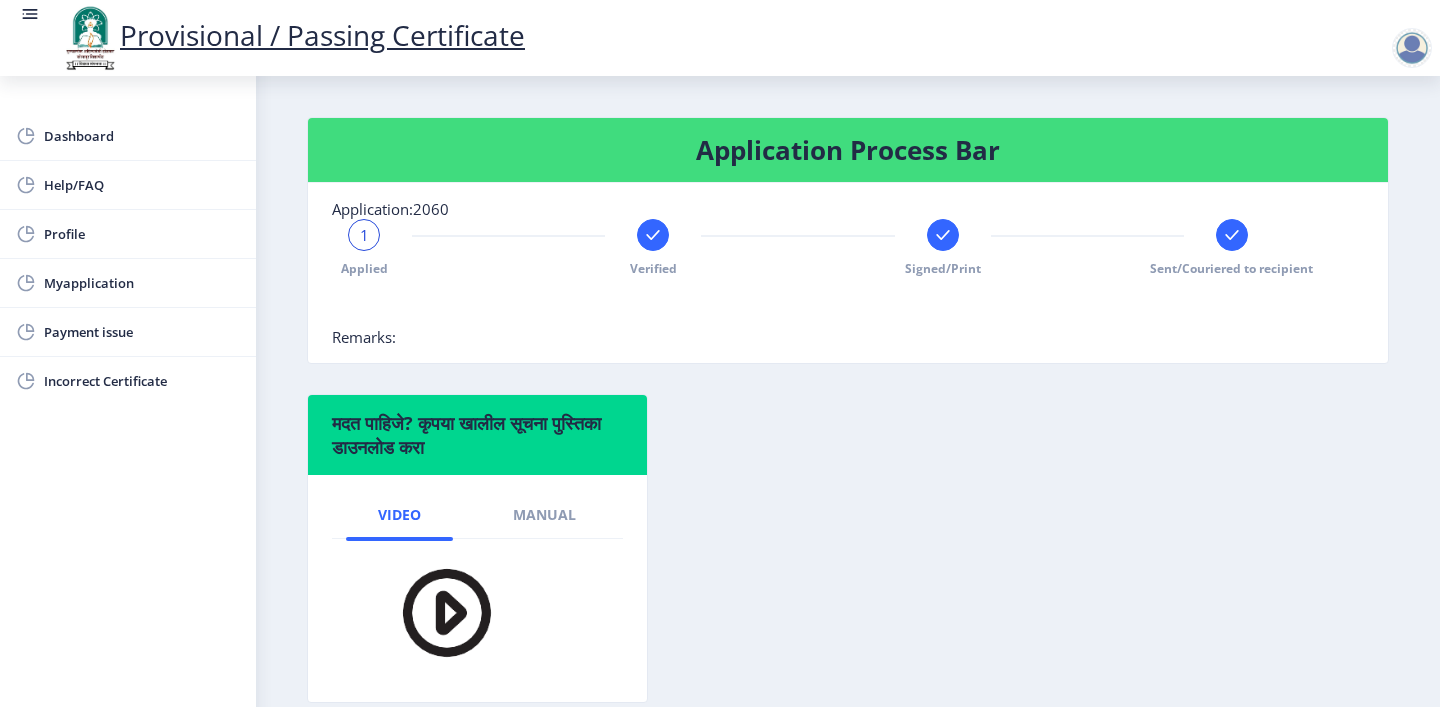 click on "Verified" 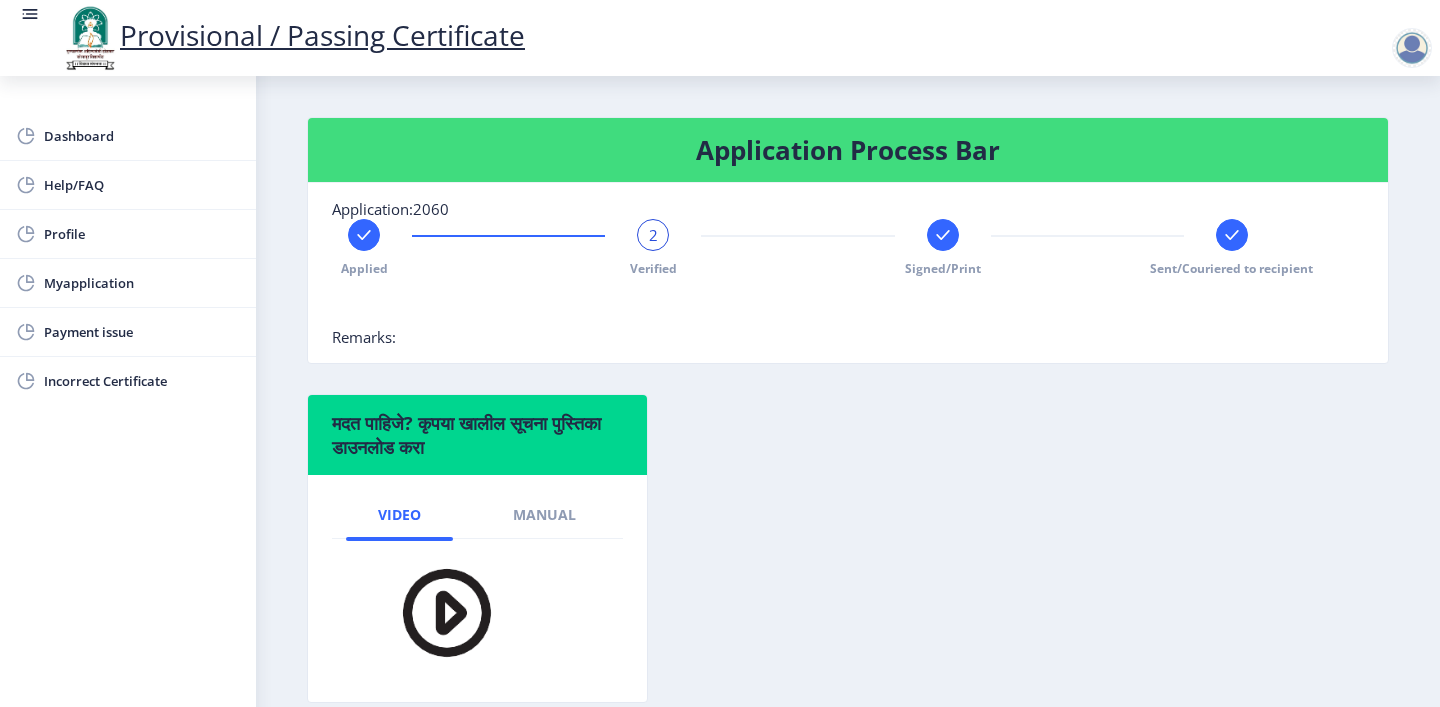 click 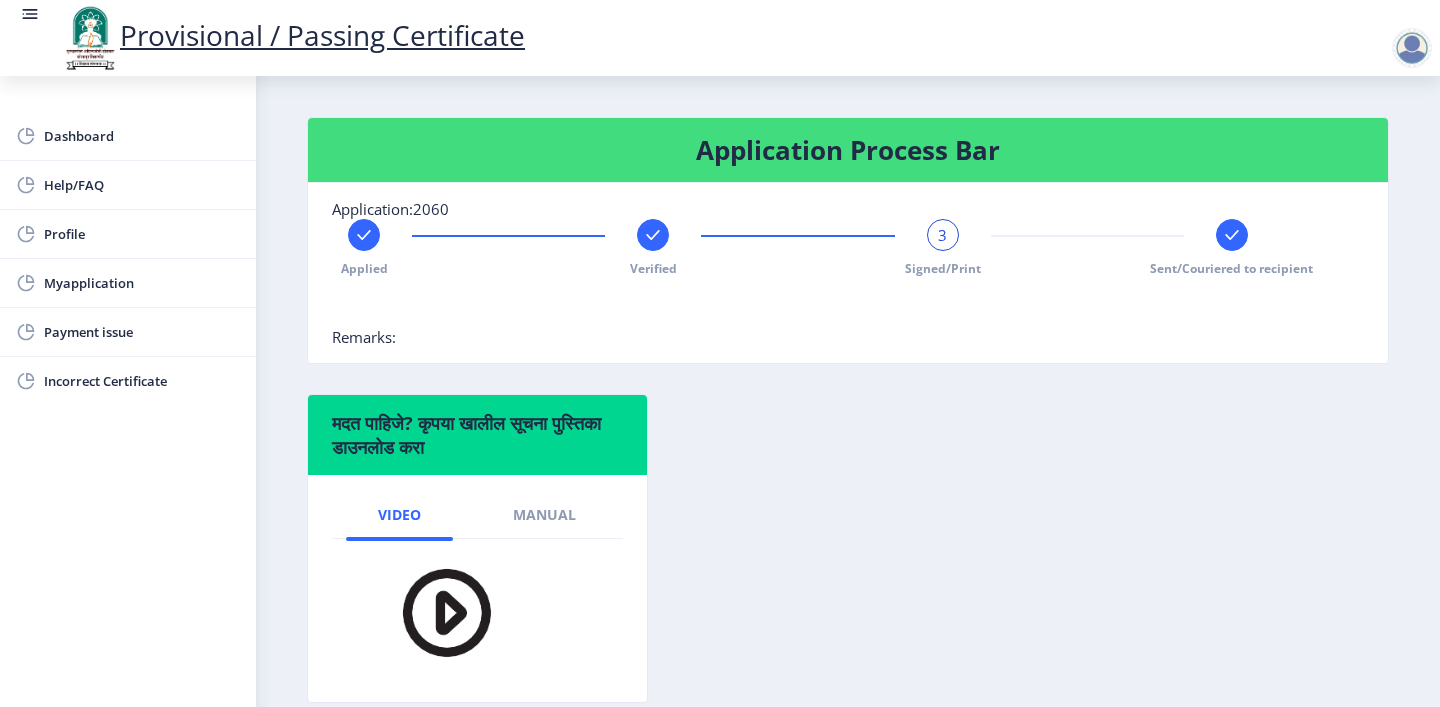 click 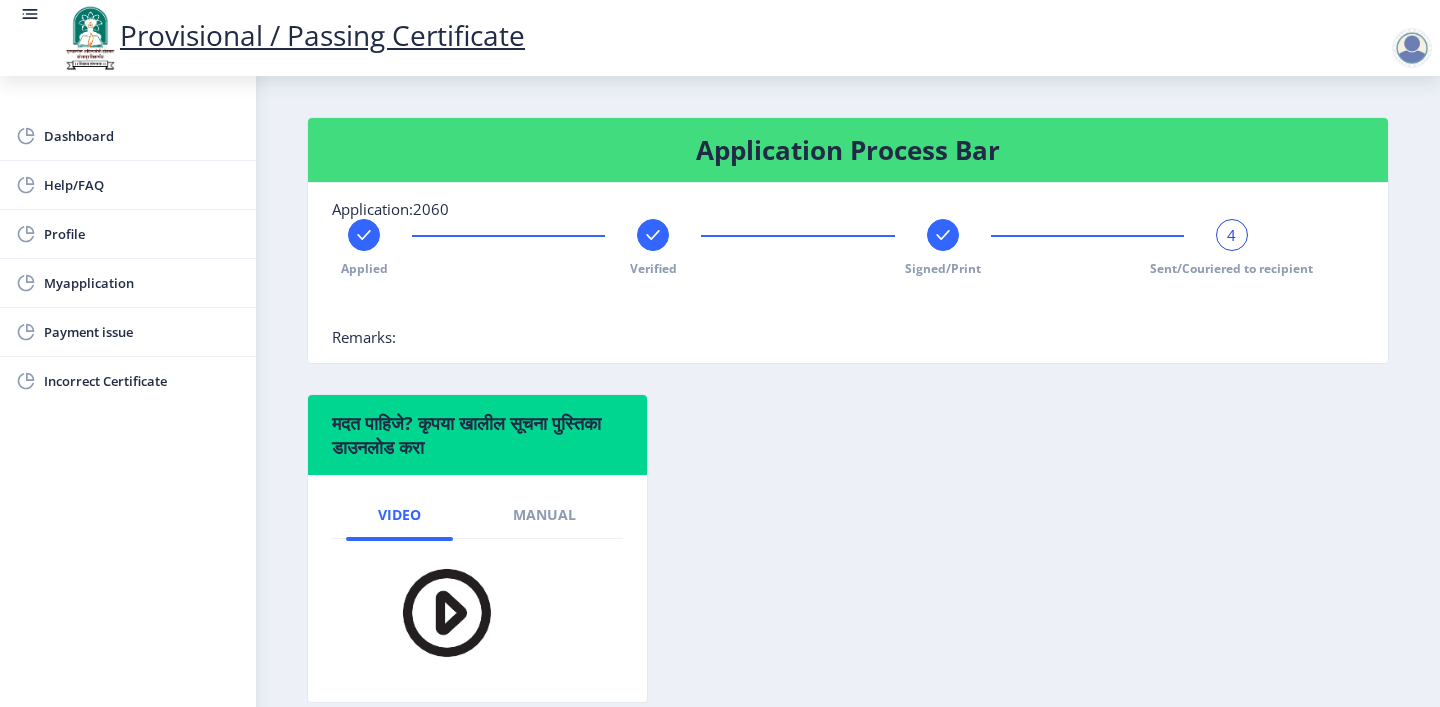 click 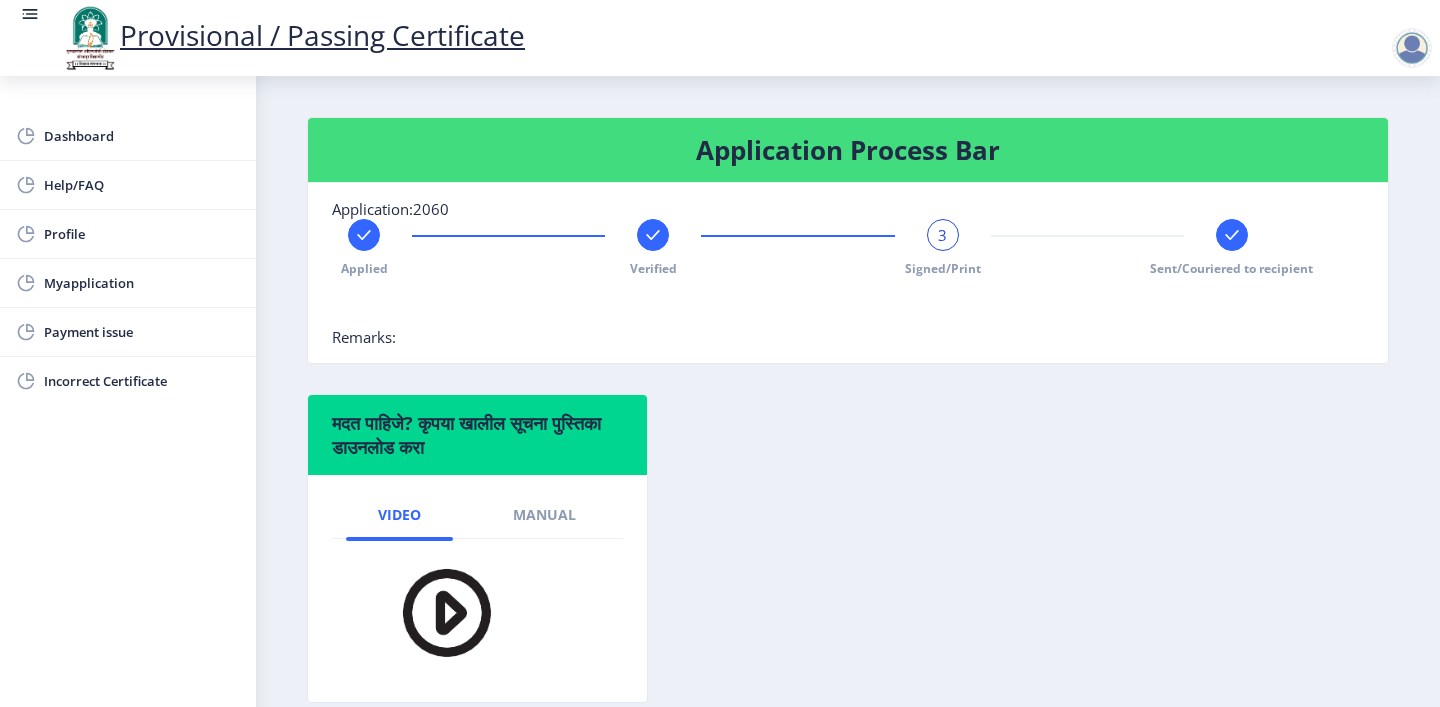 click 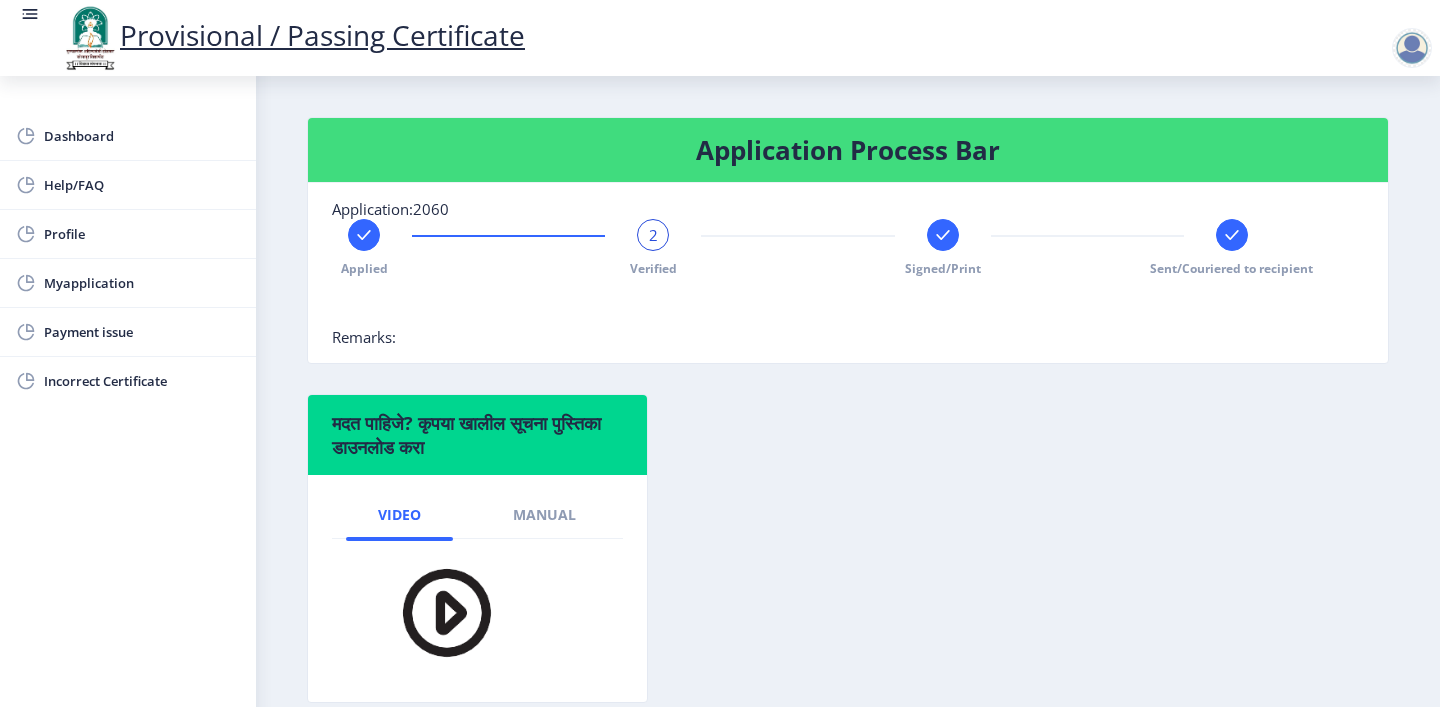 click 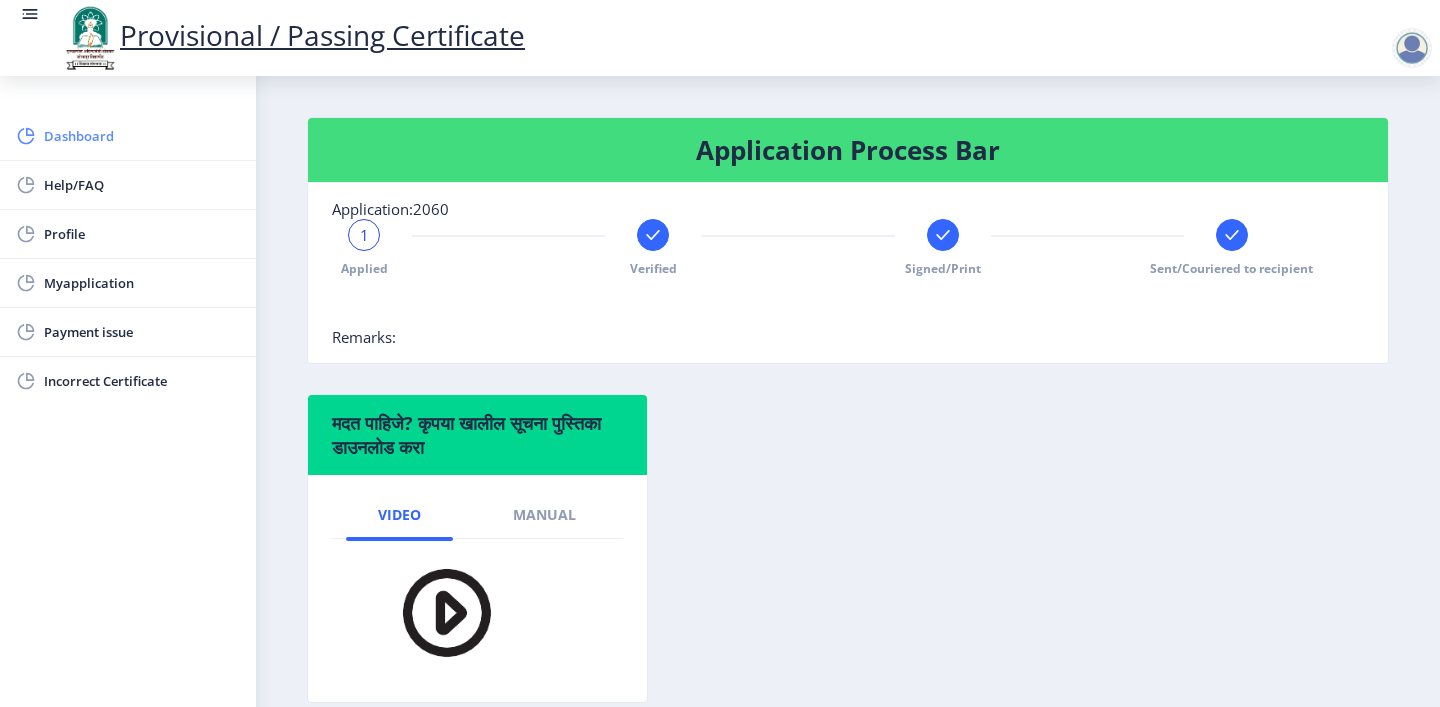 click on "Dashboard" 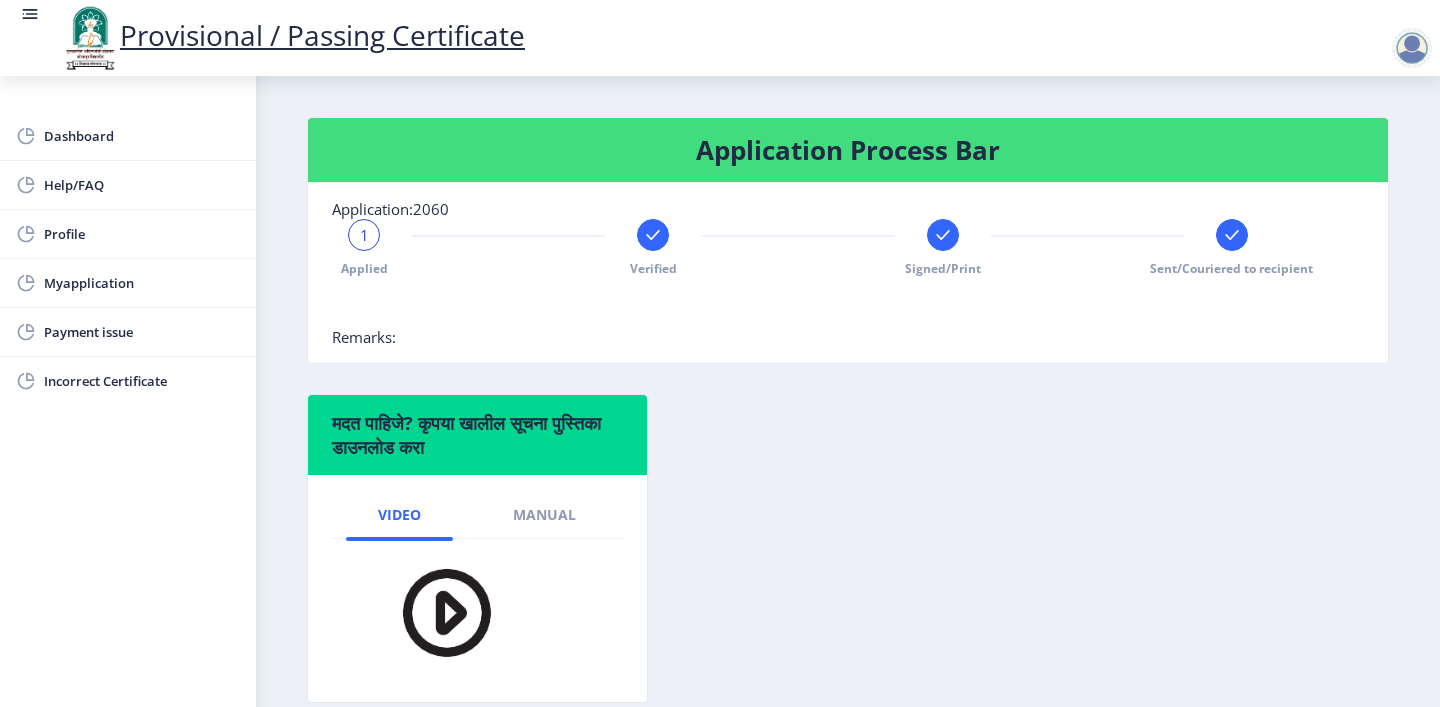 scroll, scrollTop: 0, scrollLeft: 0, axis: both 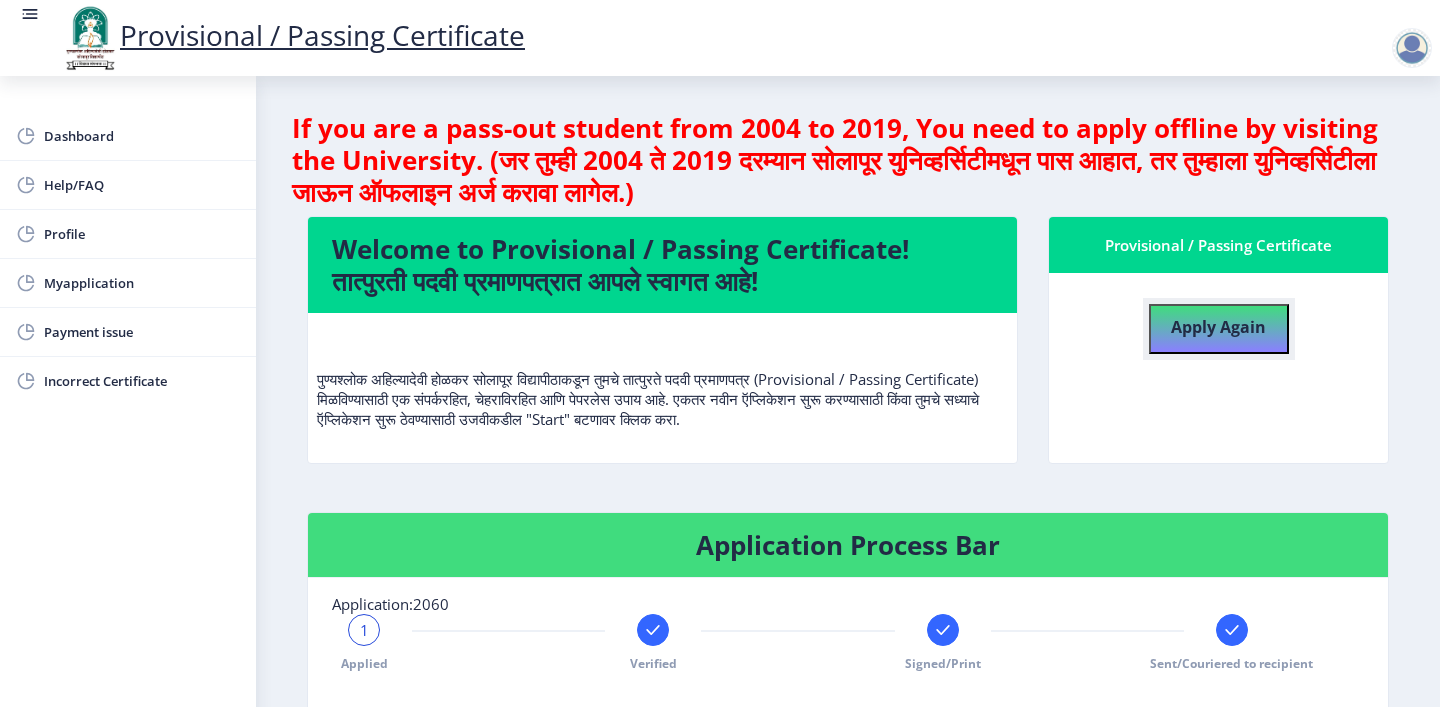 click on "Apply Again" 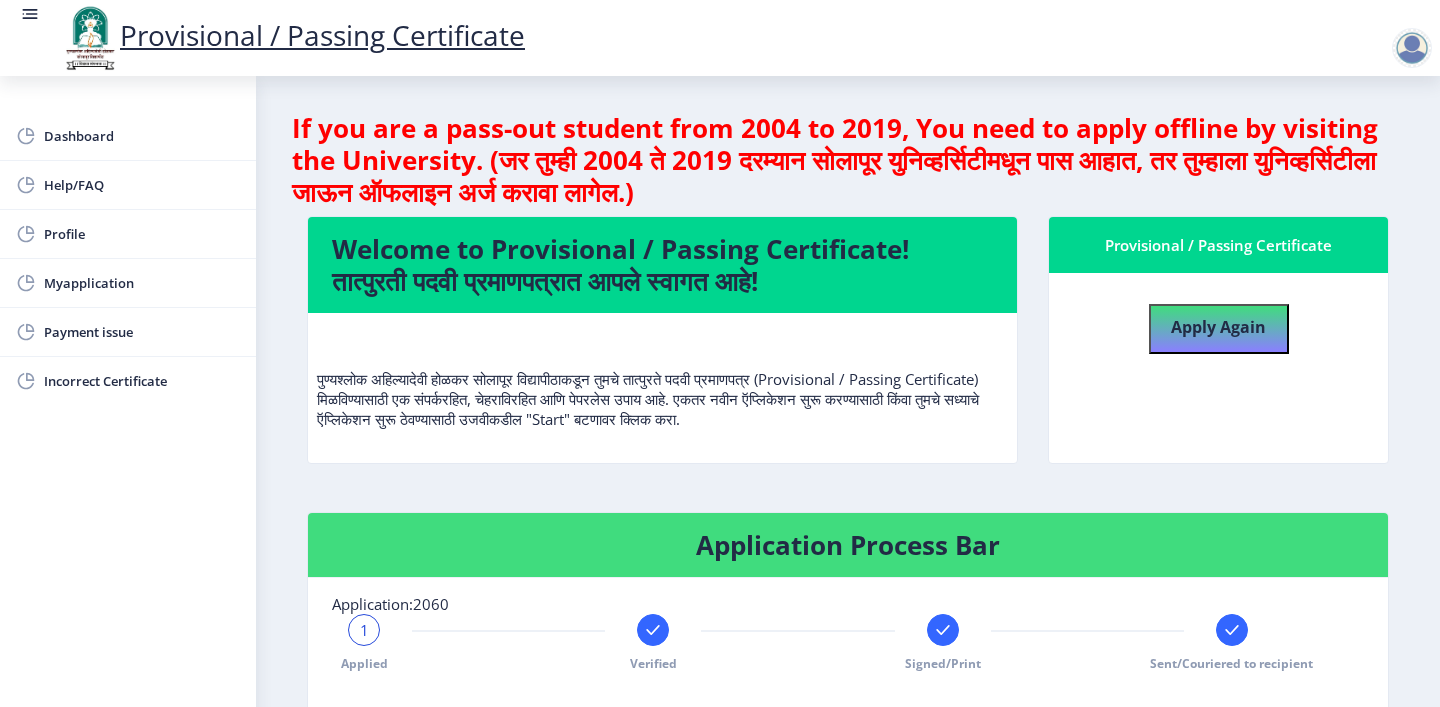 select 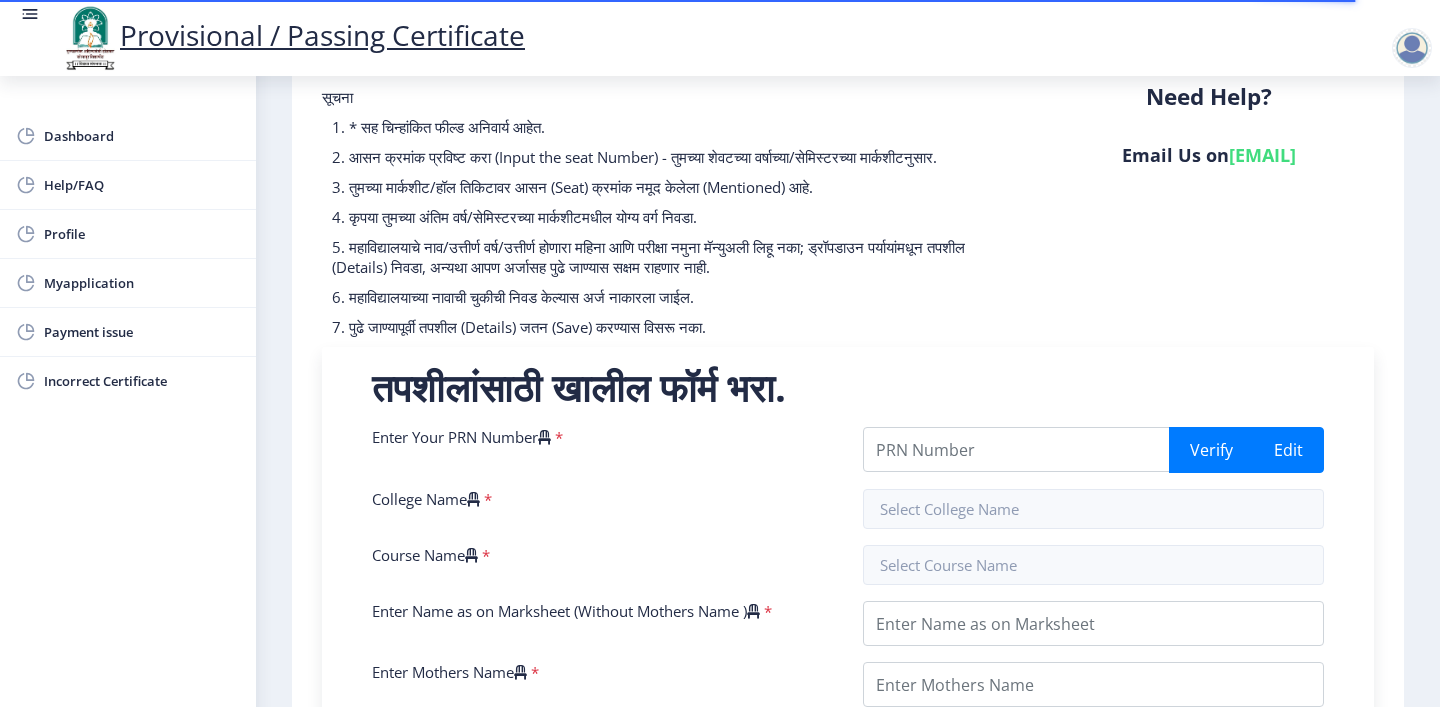 scroll, scrollTop: 125, scrollLeft: 0, axis: vertical 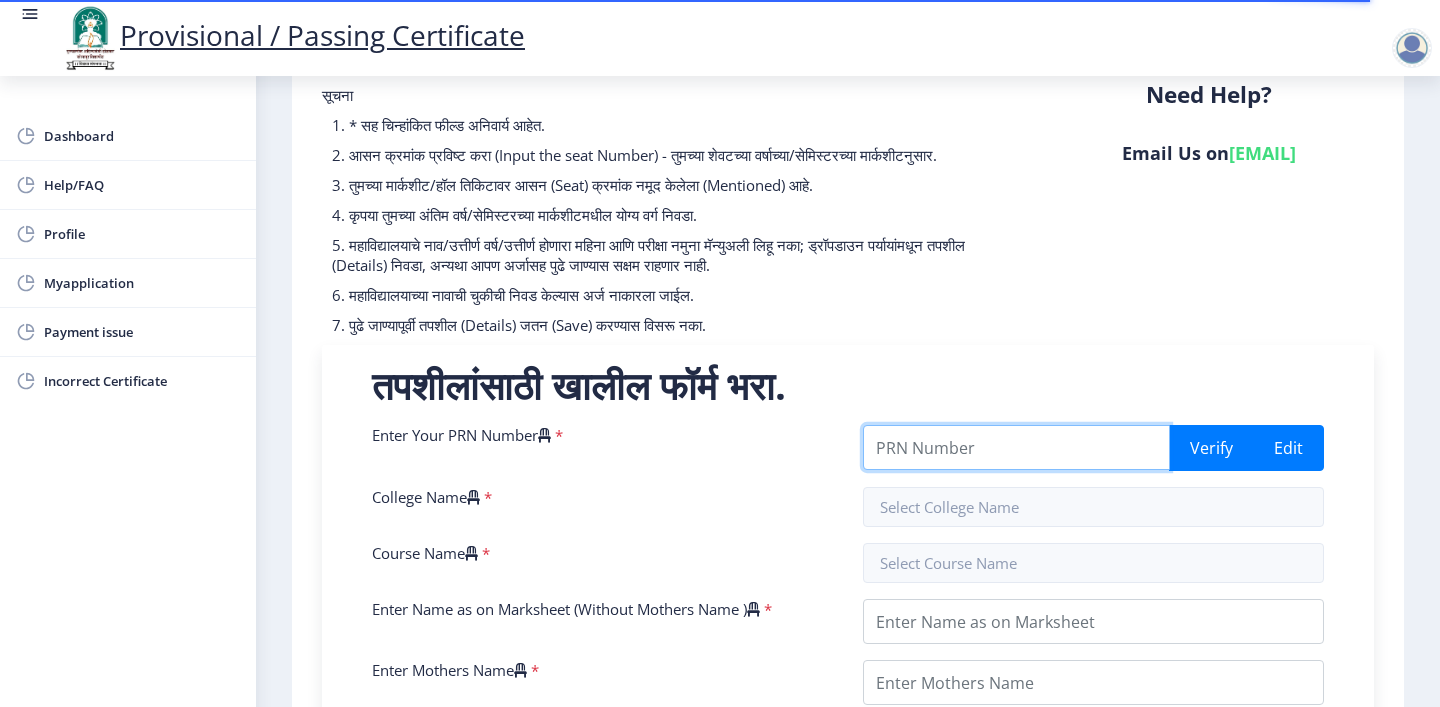 click on "Enter Your PRN Number" at bounding box center [1016, 447] 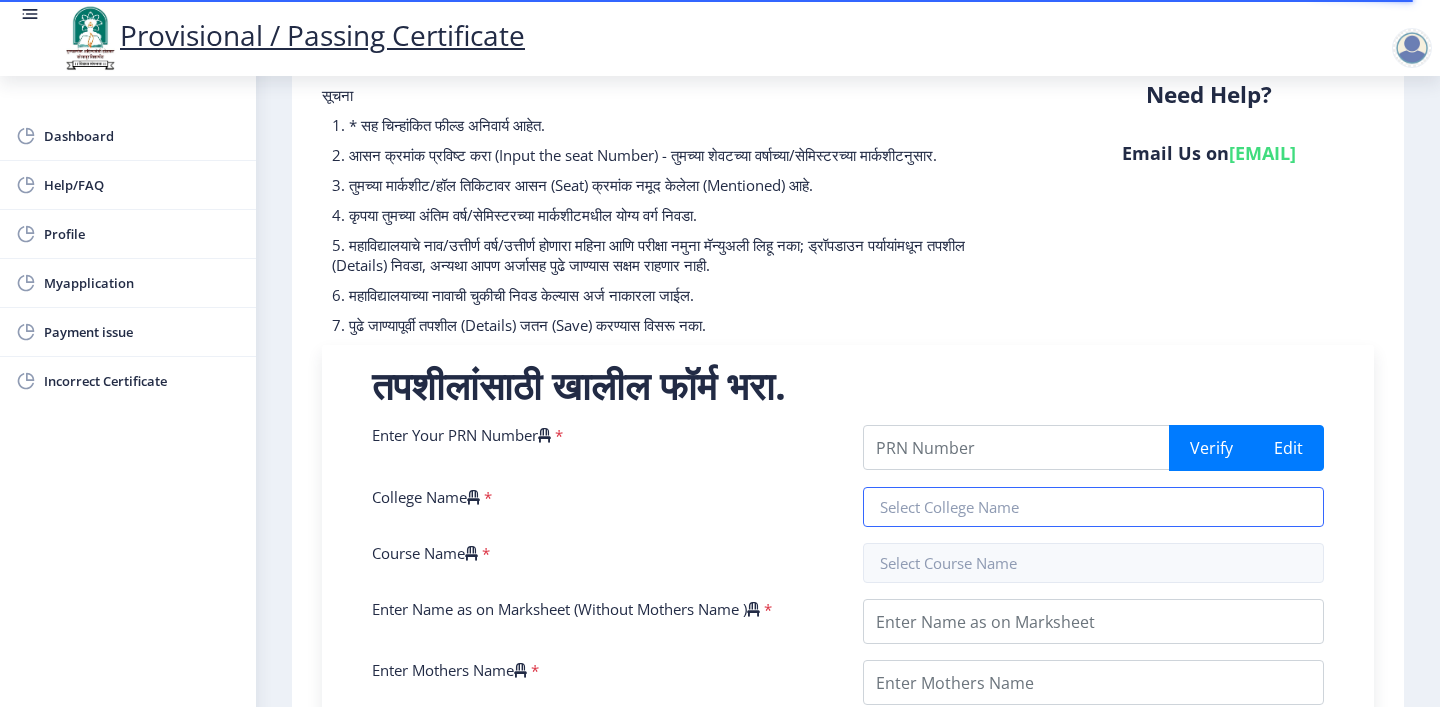 type on "[NUMBER]" 